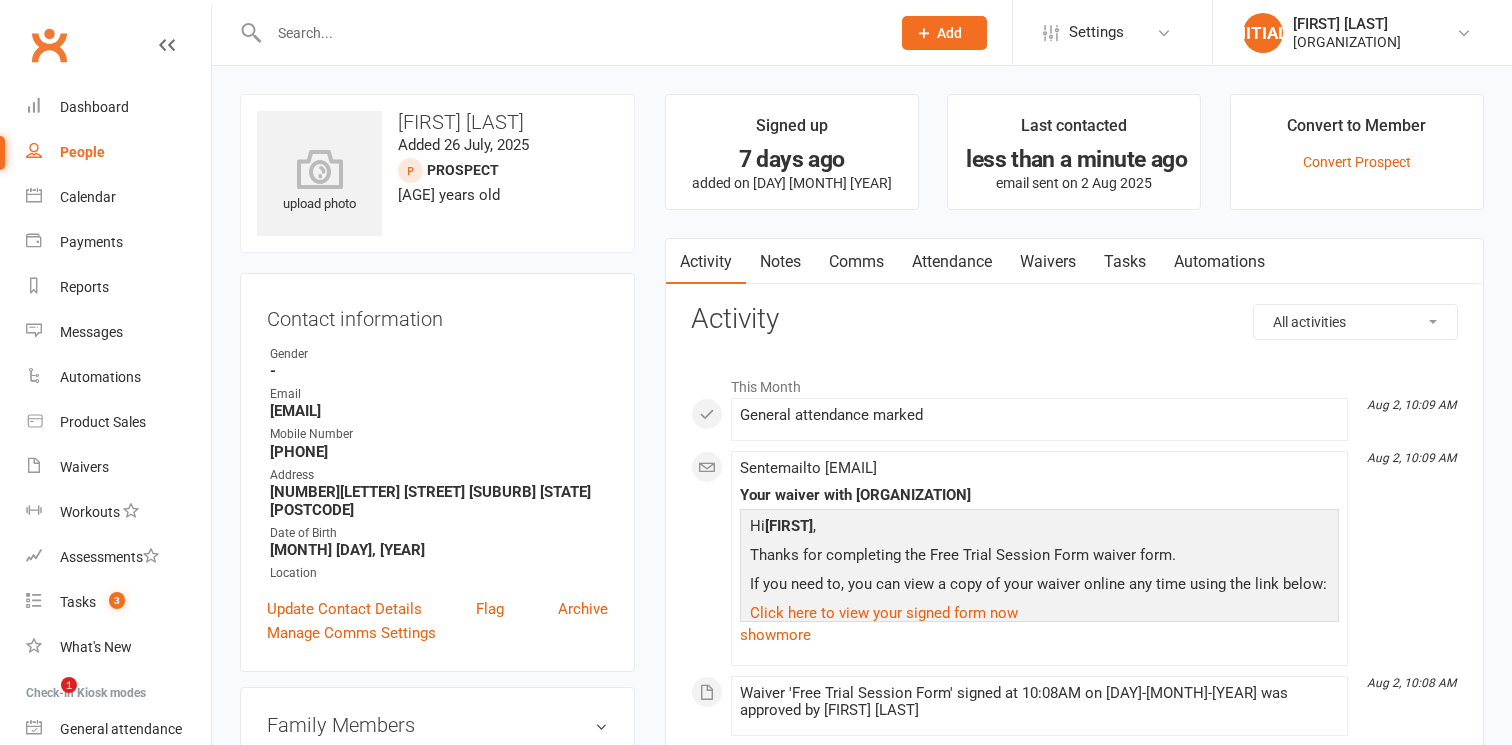 scroll, scrollTop: 527, scrollLeft: 0, axis: vertical 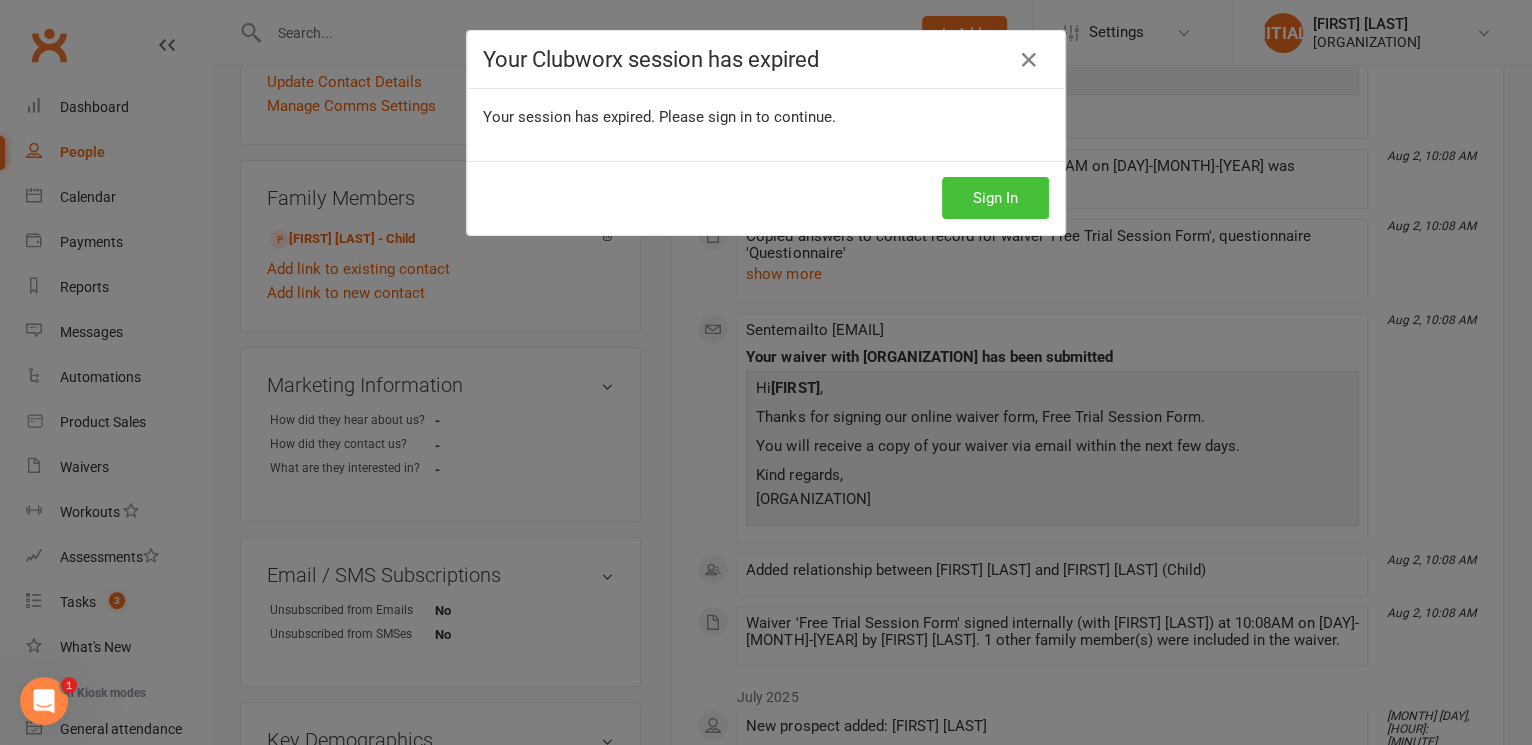 click on "Sign In" at bounding box center (995, 198) 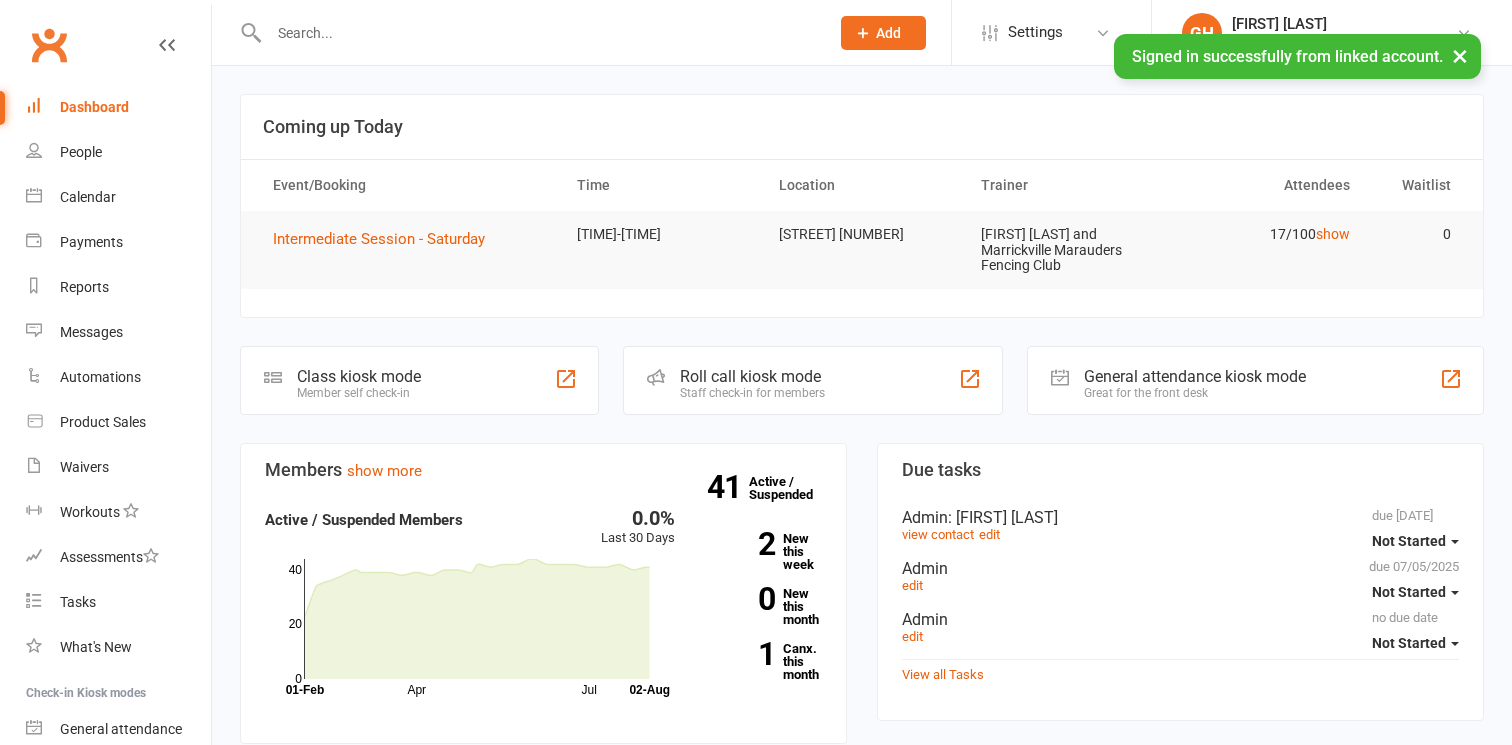 scroll, scrollTop: 0, scrollLeft: 0, axis: both 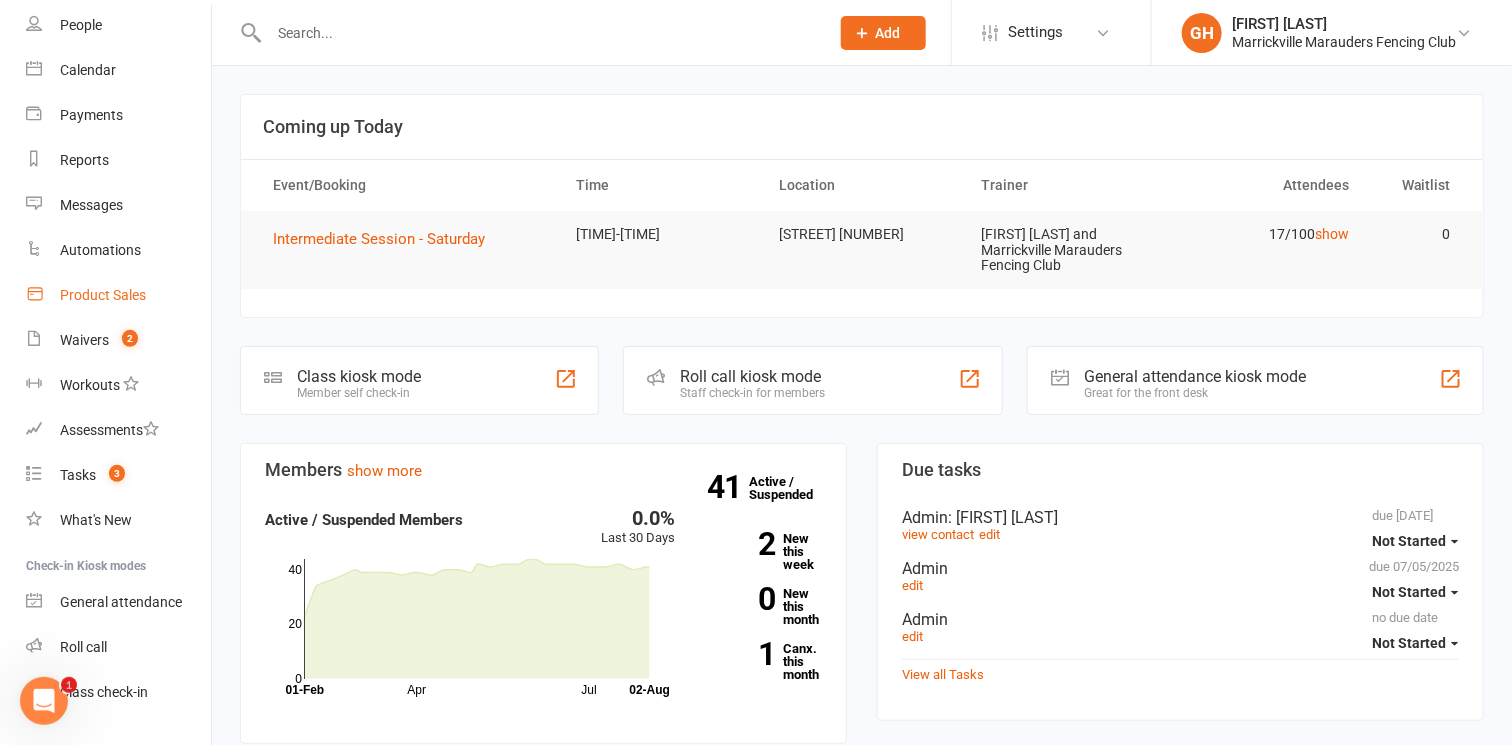 click on "Product Sales" at bounding box center (103, 295) 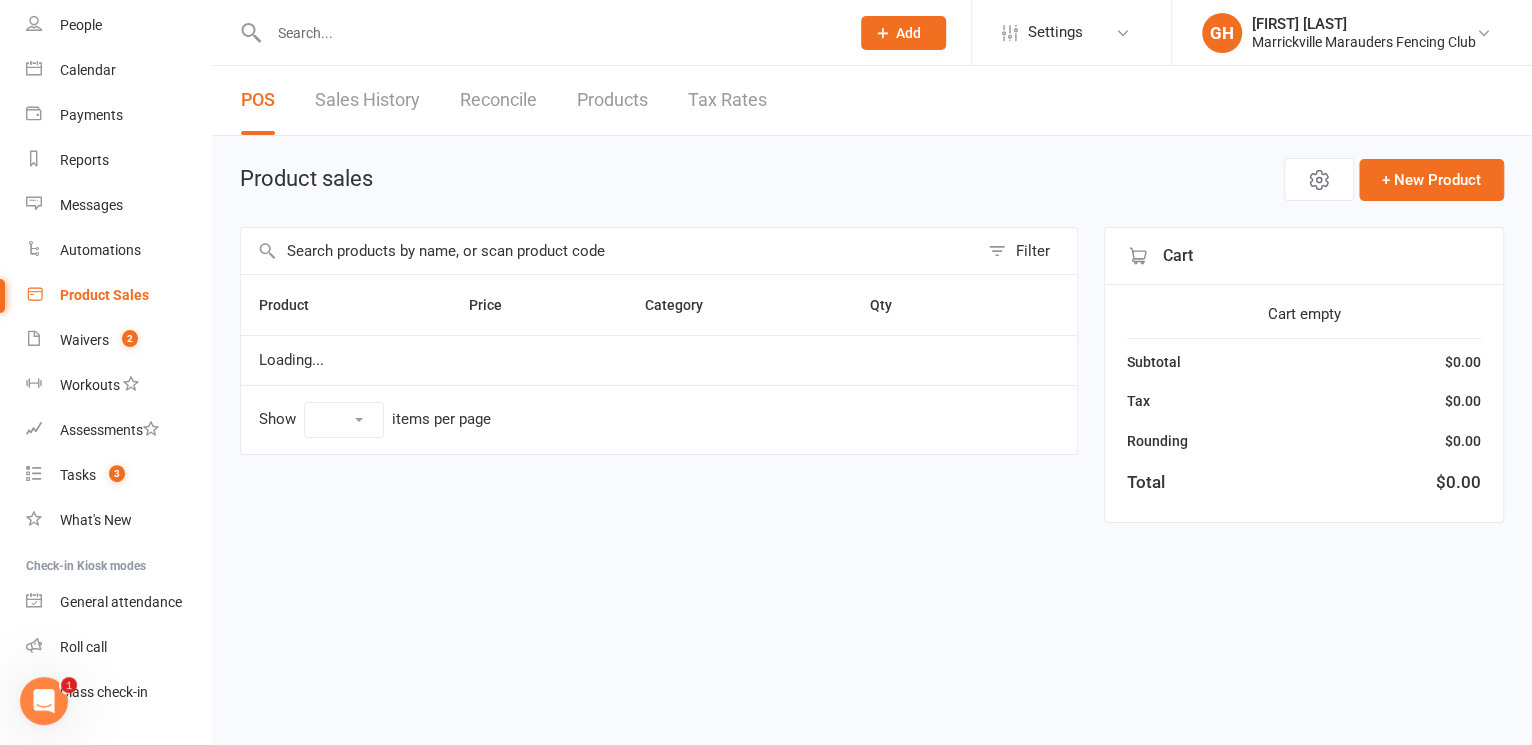 select on "10" 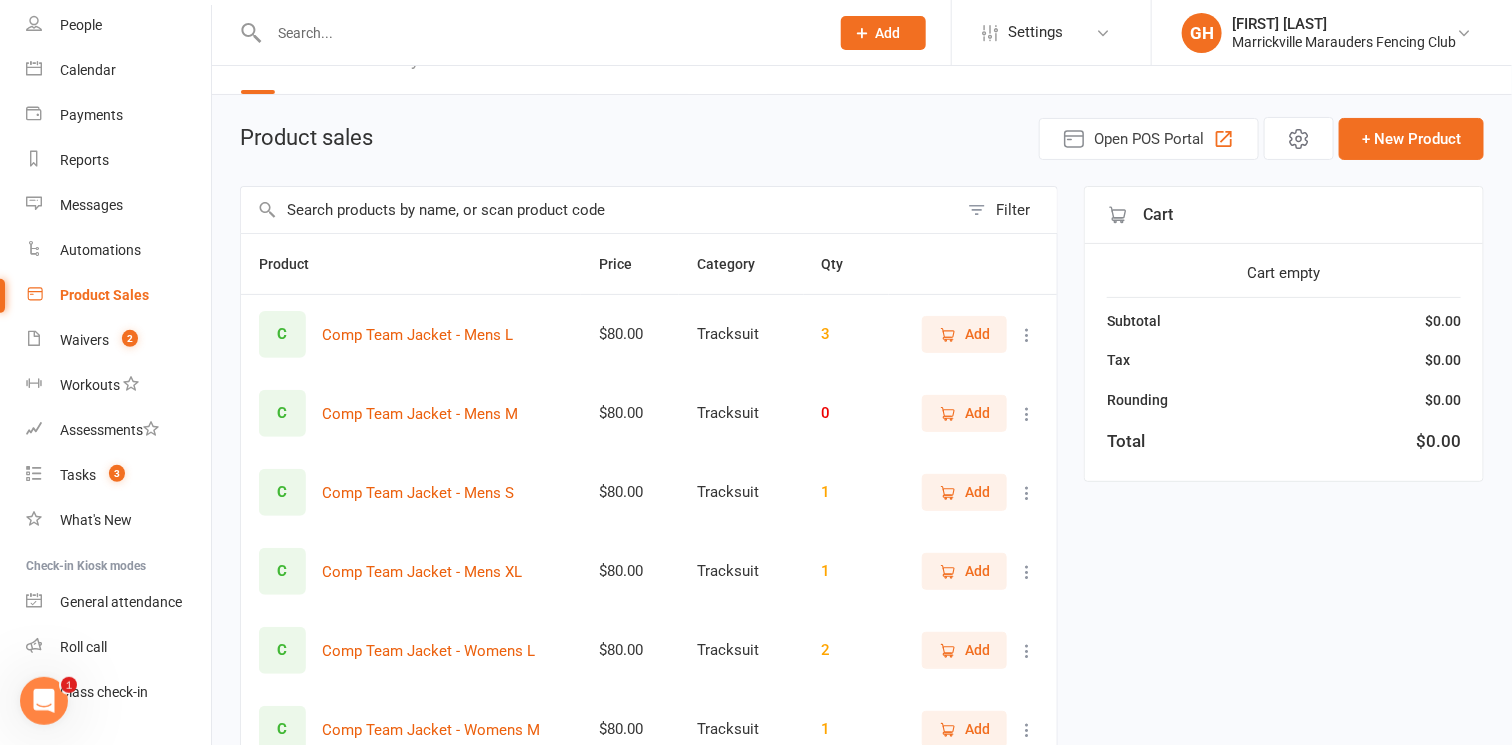 scroll, scrollTop: 45, scrollLeft: 0, axis: vertical 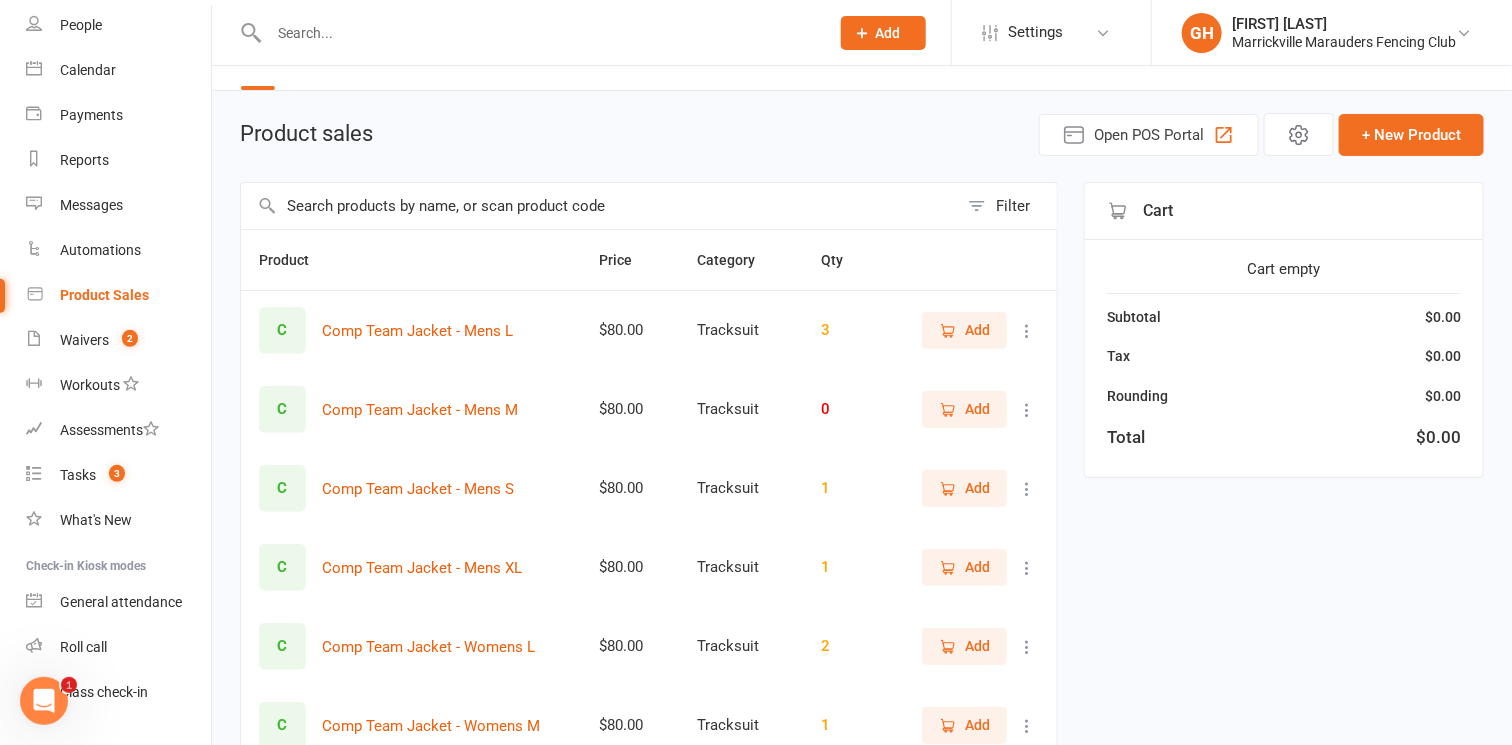 click at bounding box center [599, 206] 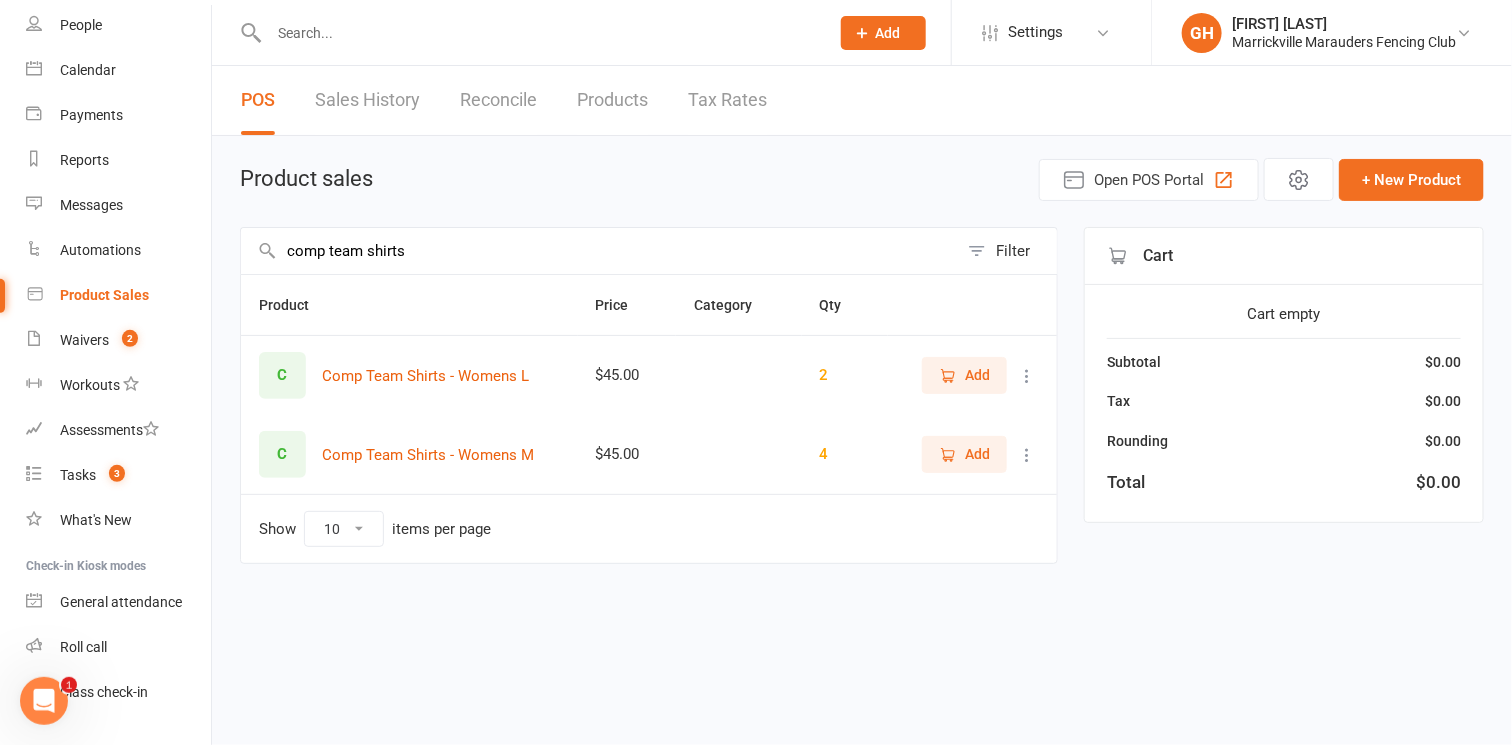 scroll, scrollTop: 0, scrollLeft: 0, axis: both 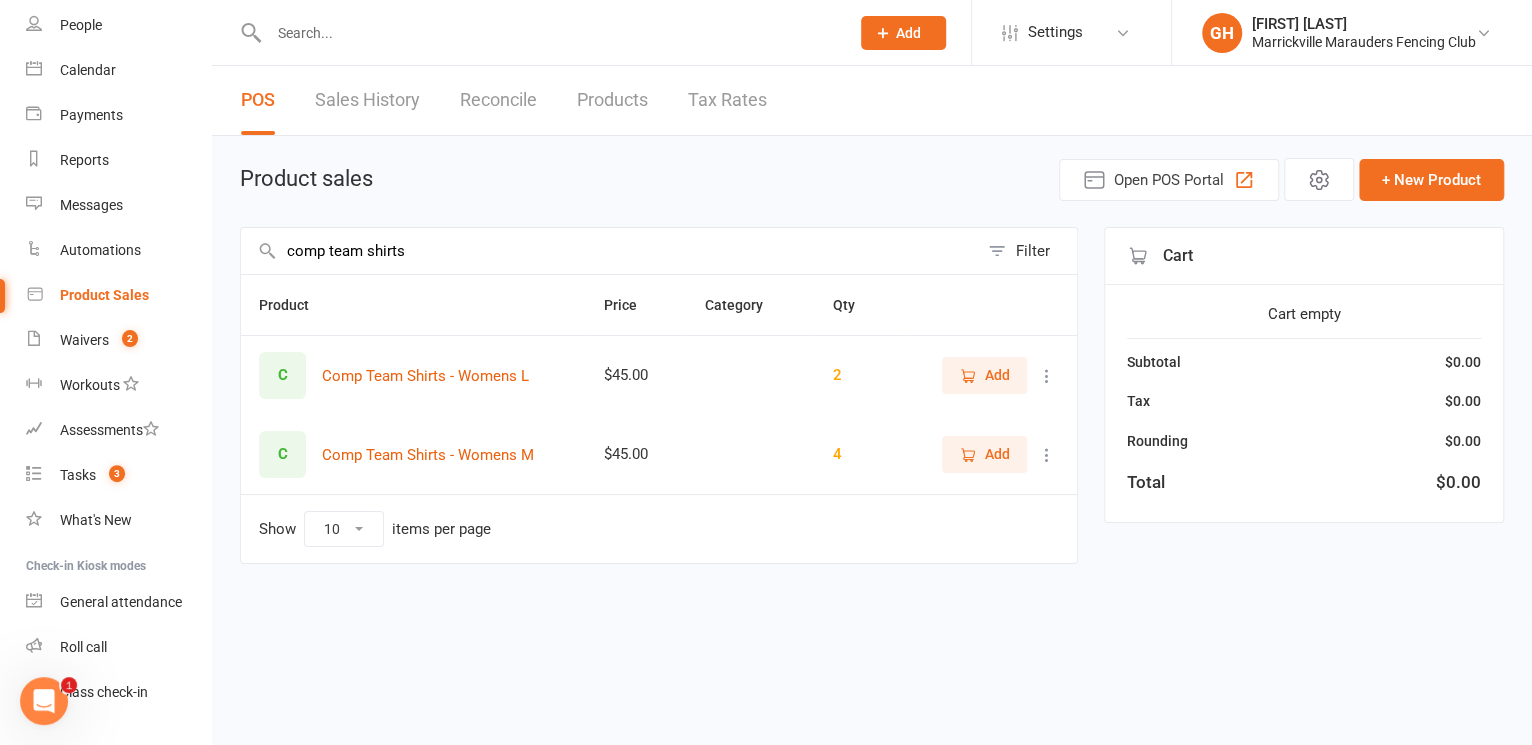 click 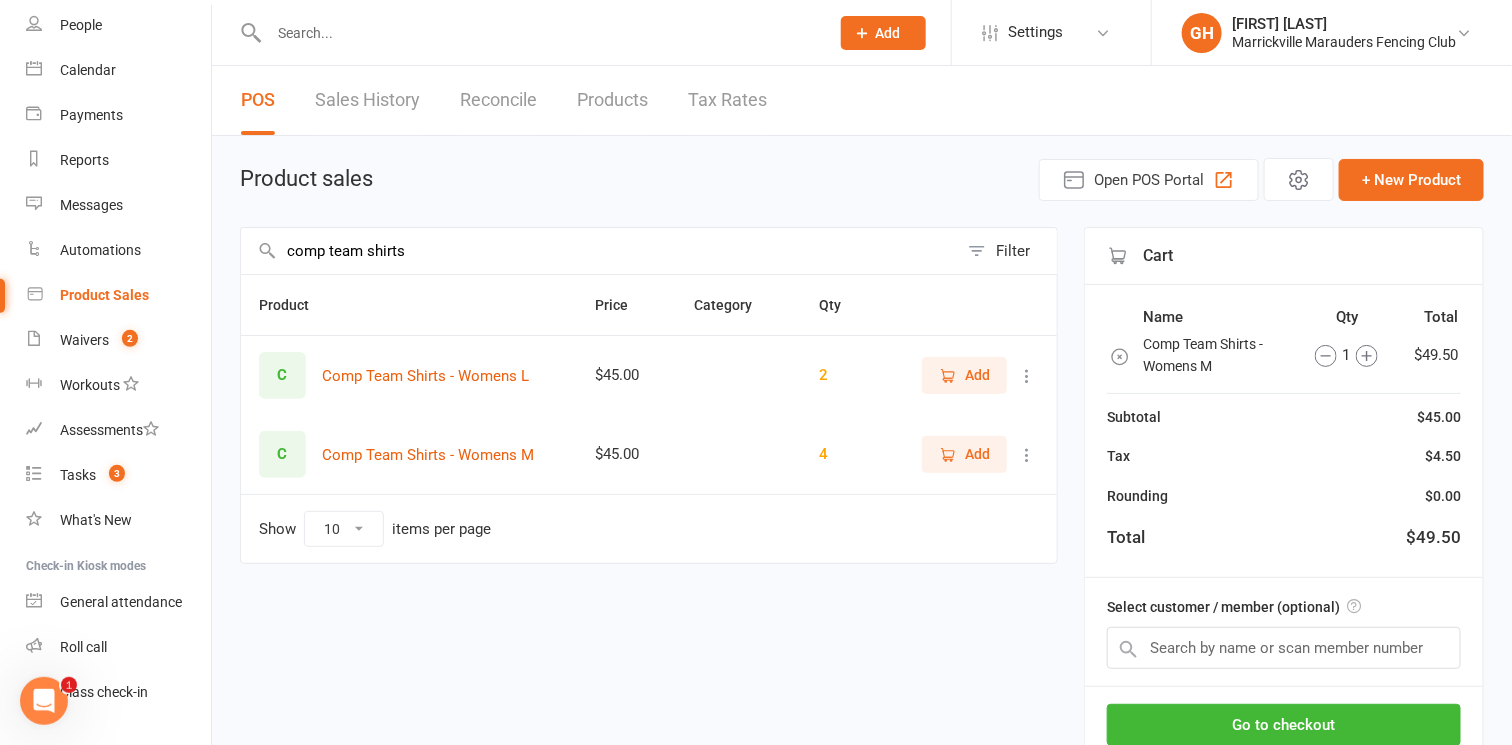 click on "comp team shirts" at bounding box center (599, 251) 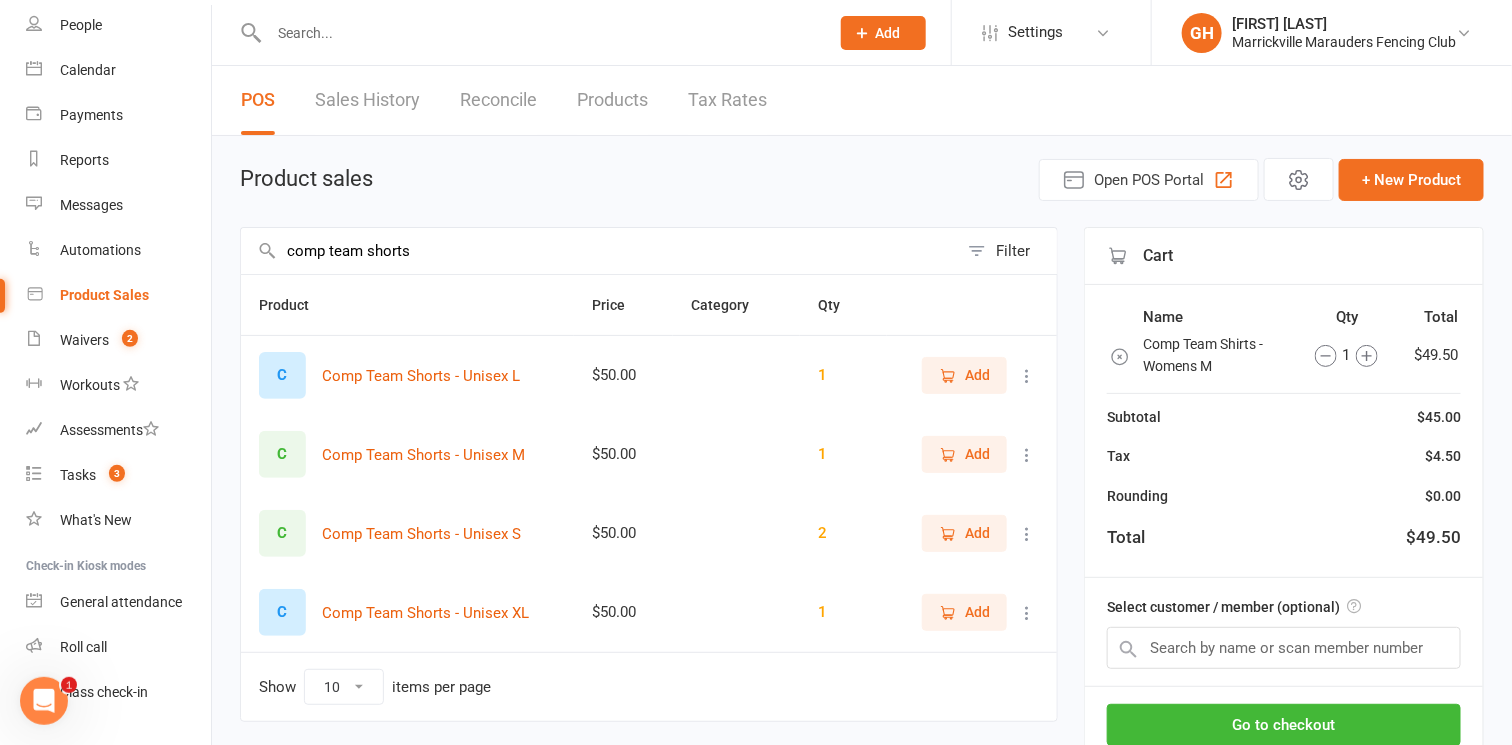 type on "comp team shorts" 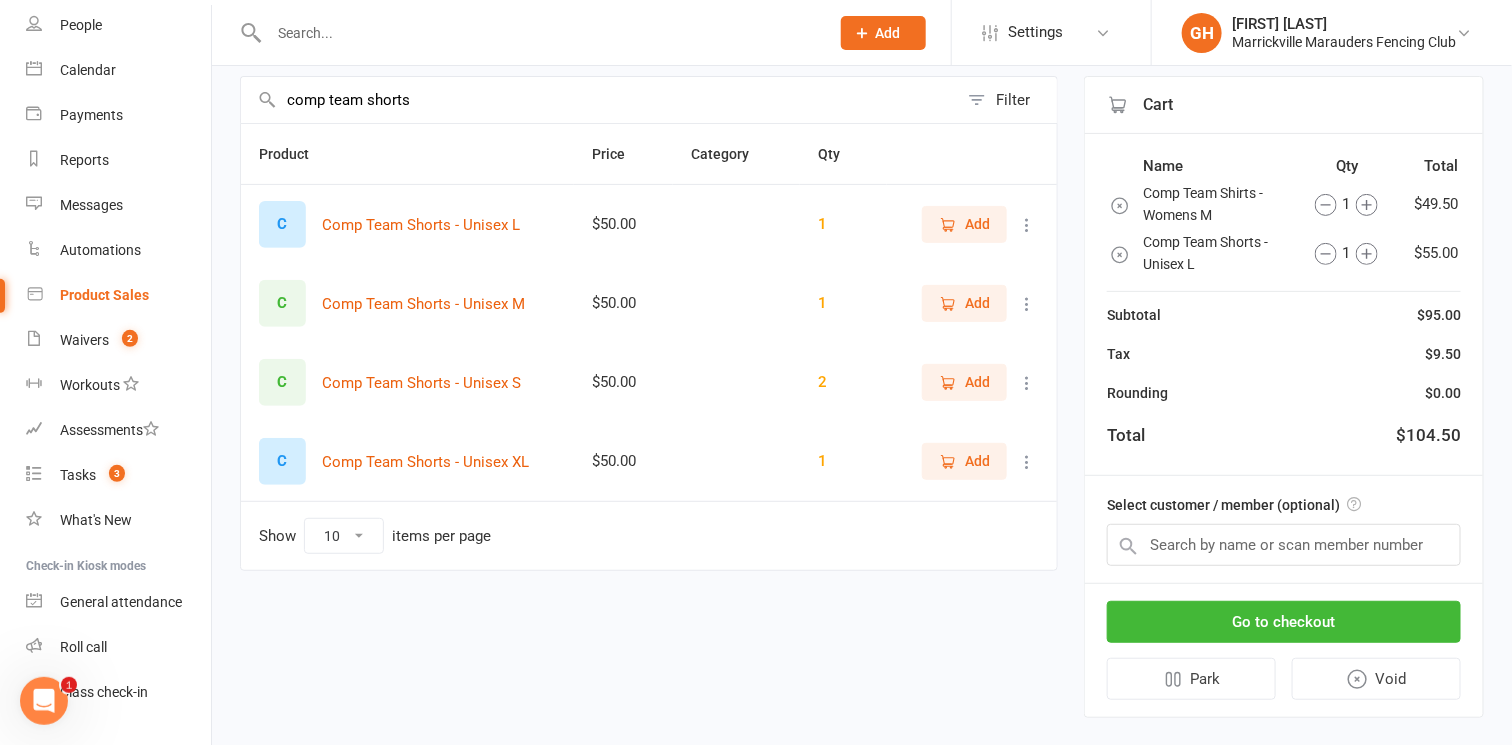 scroll, scrollTop: 152, scrollLeft: 0, axis: vertical 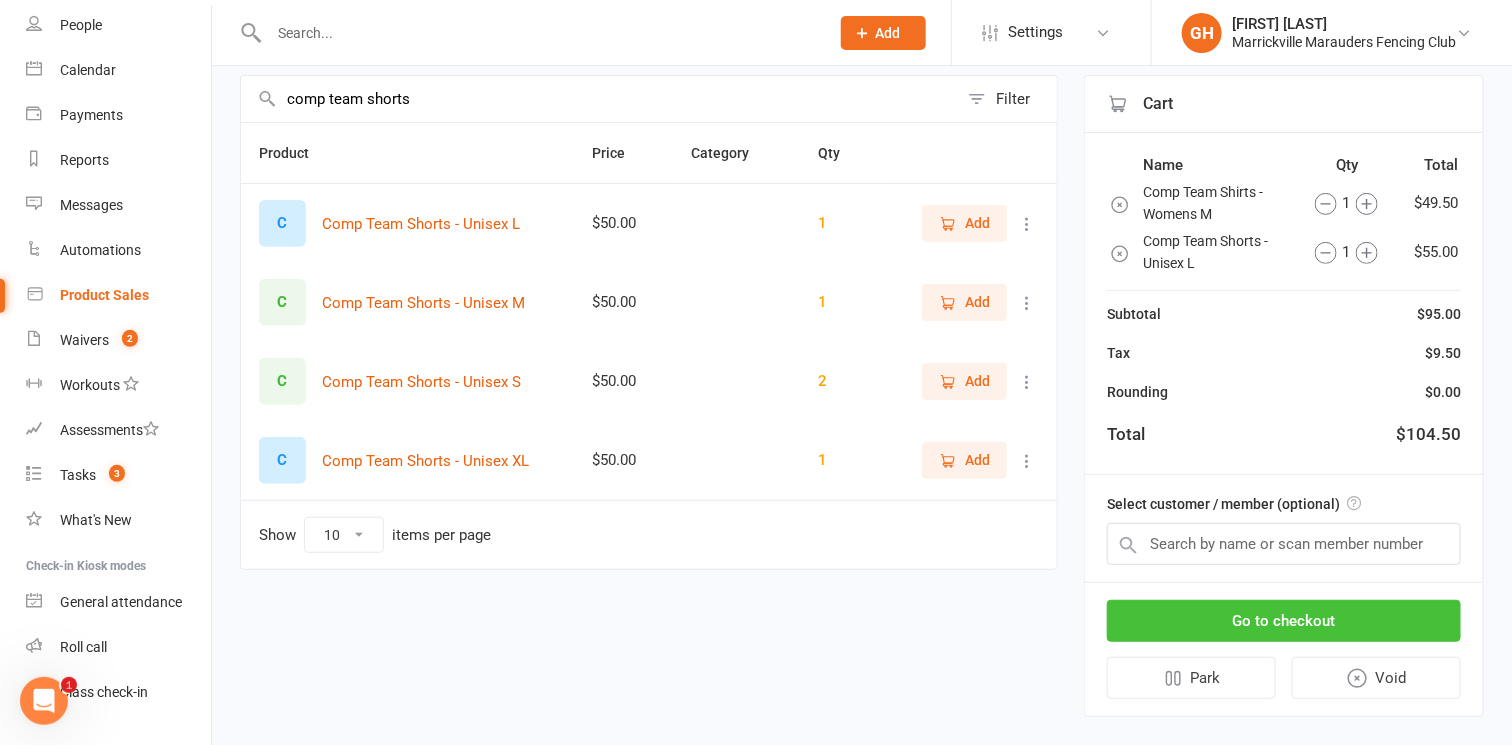click on "Go to checkout" at bounding box center (1284, 621) 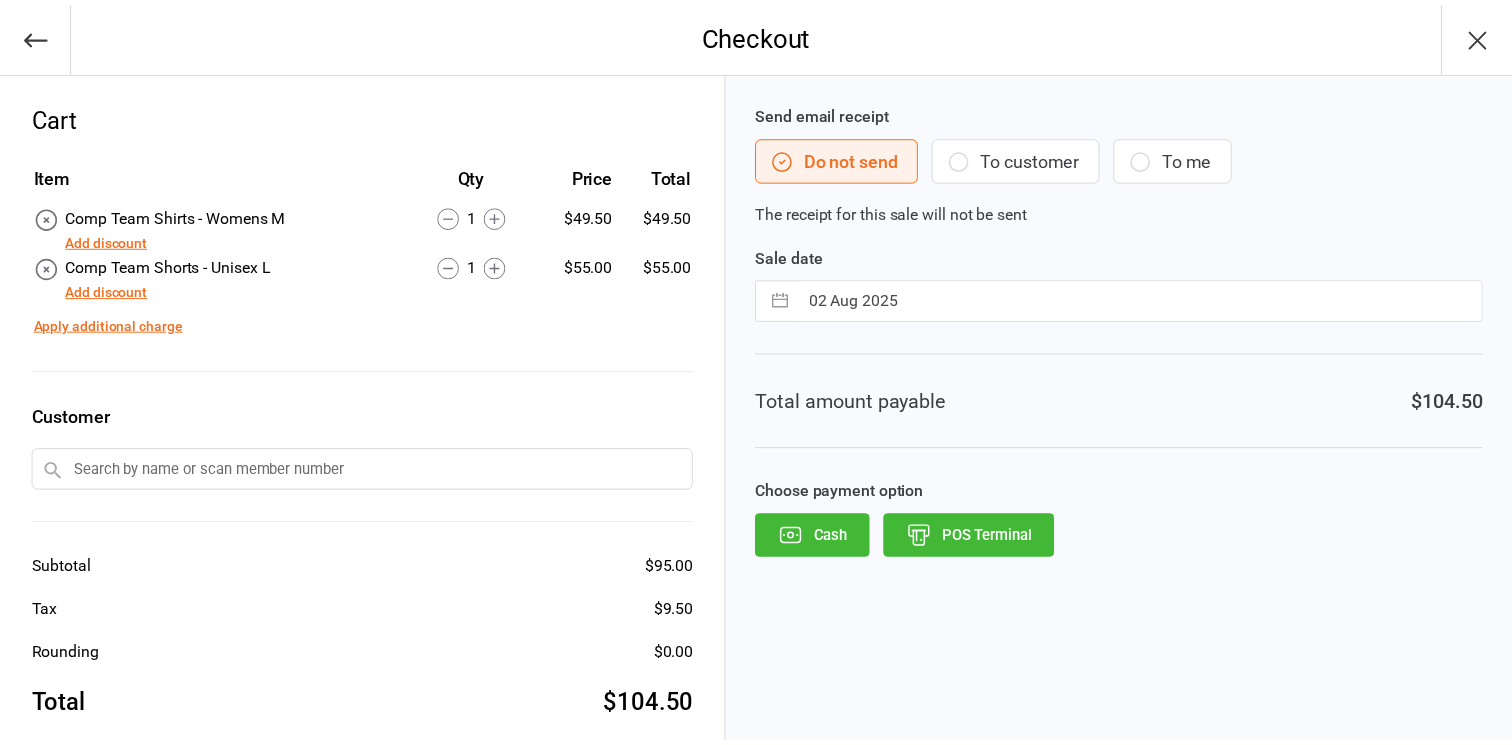 scroll, scrollTop: 0, scrollLeft: 0, axis: both 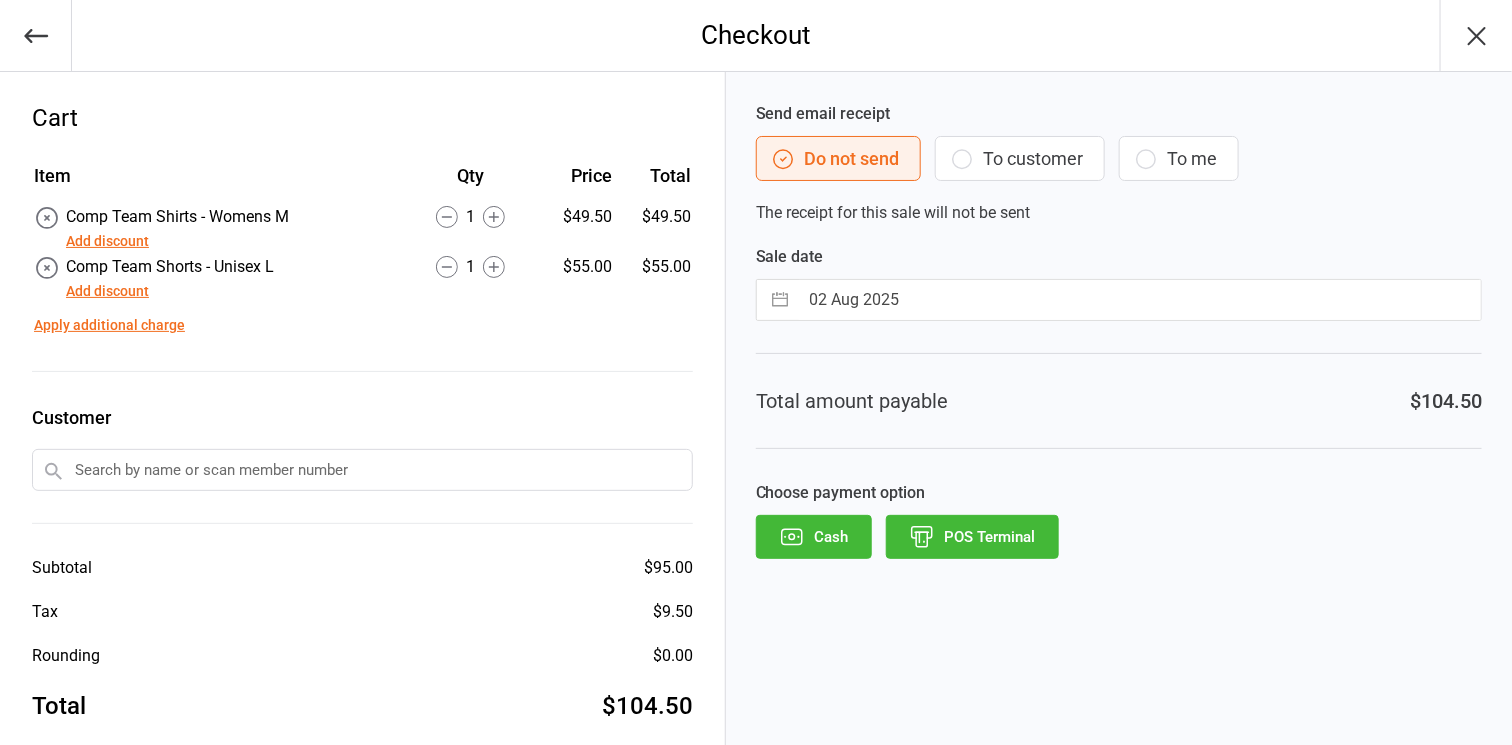 click at bounding box center (362, 470) 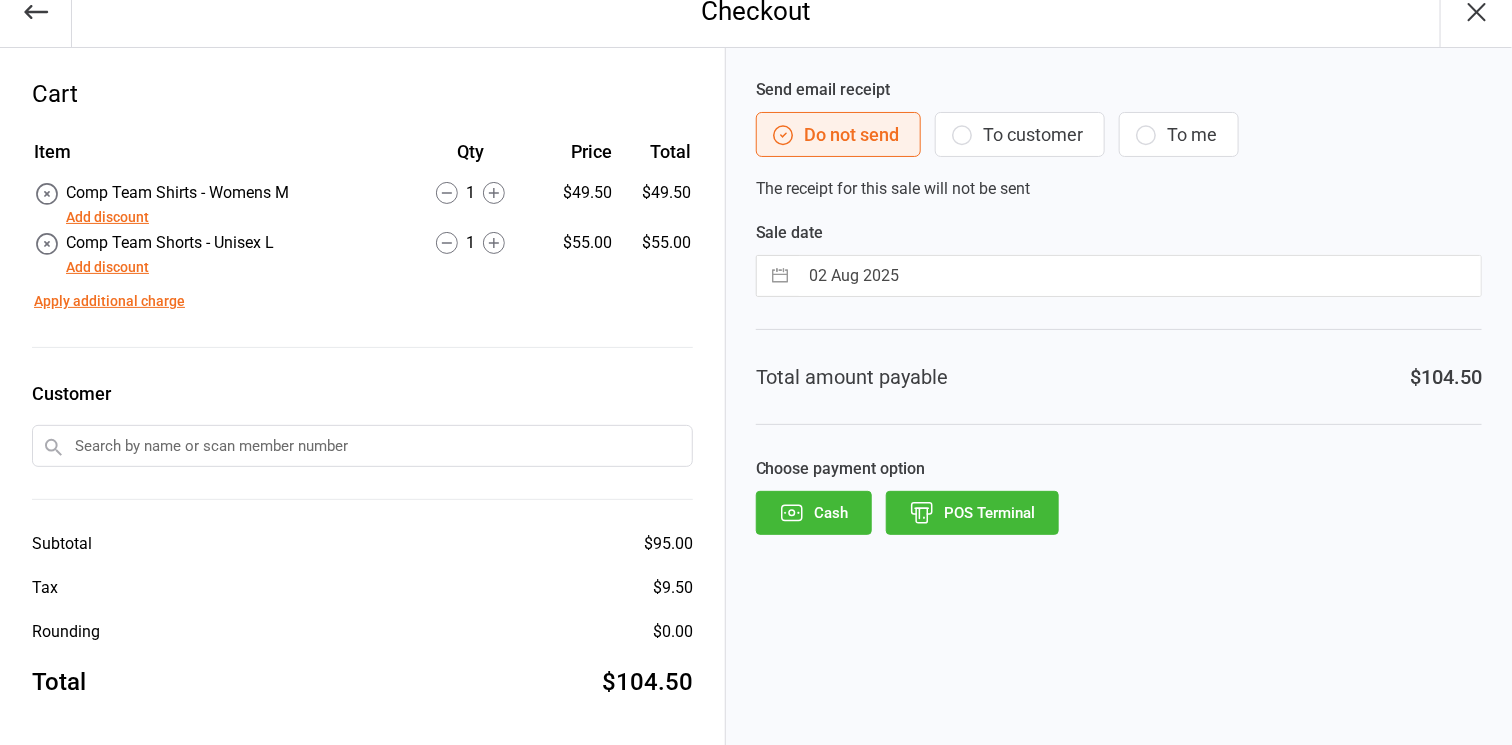 click at bounding box center (362, 446) 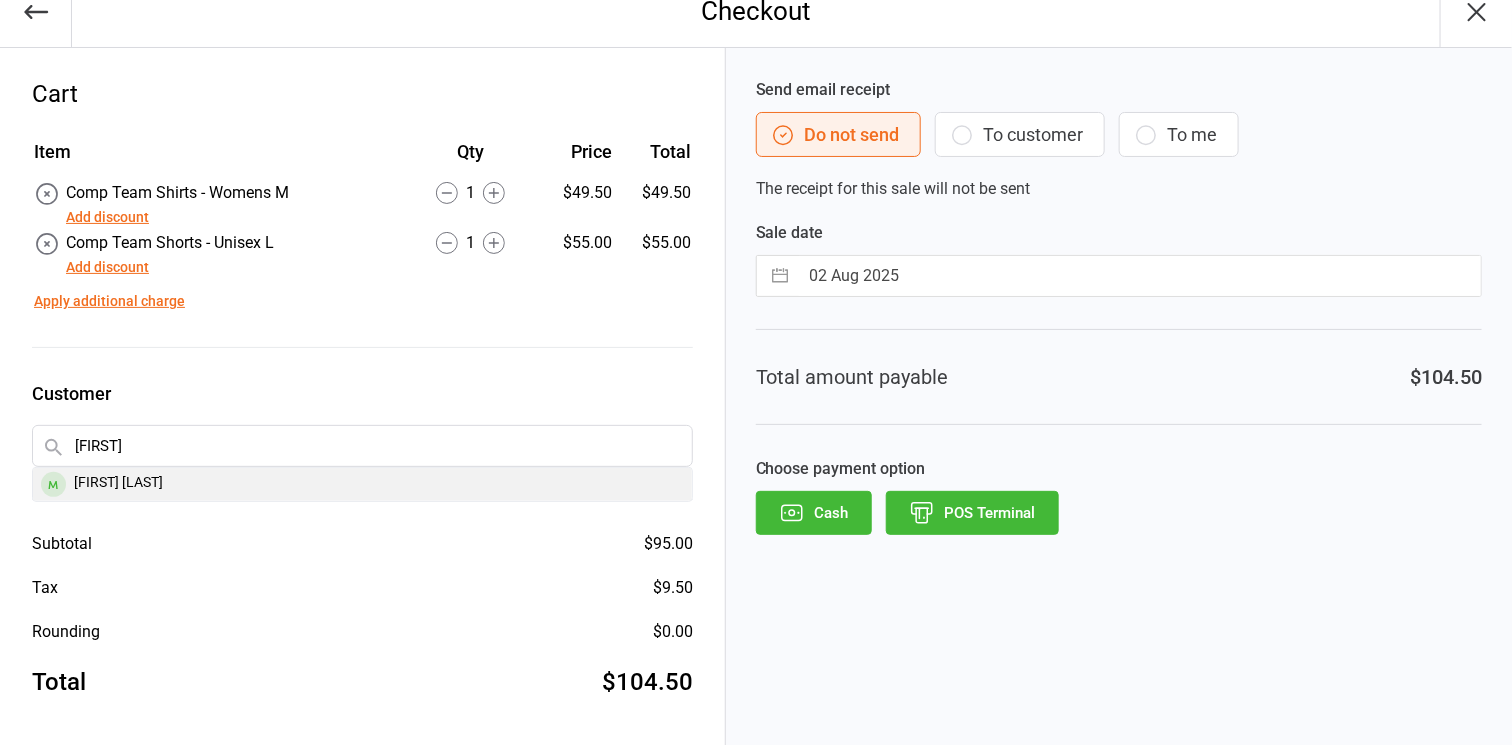 type on "meri" 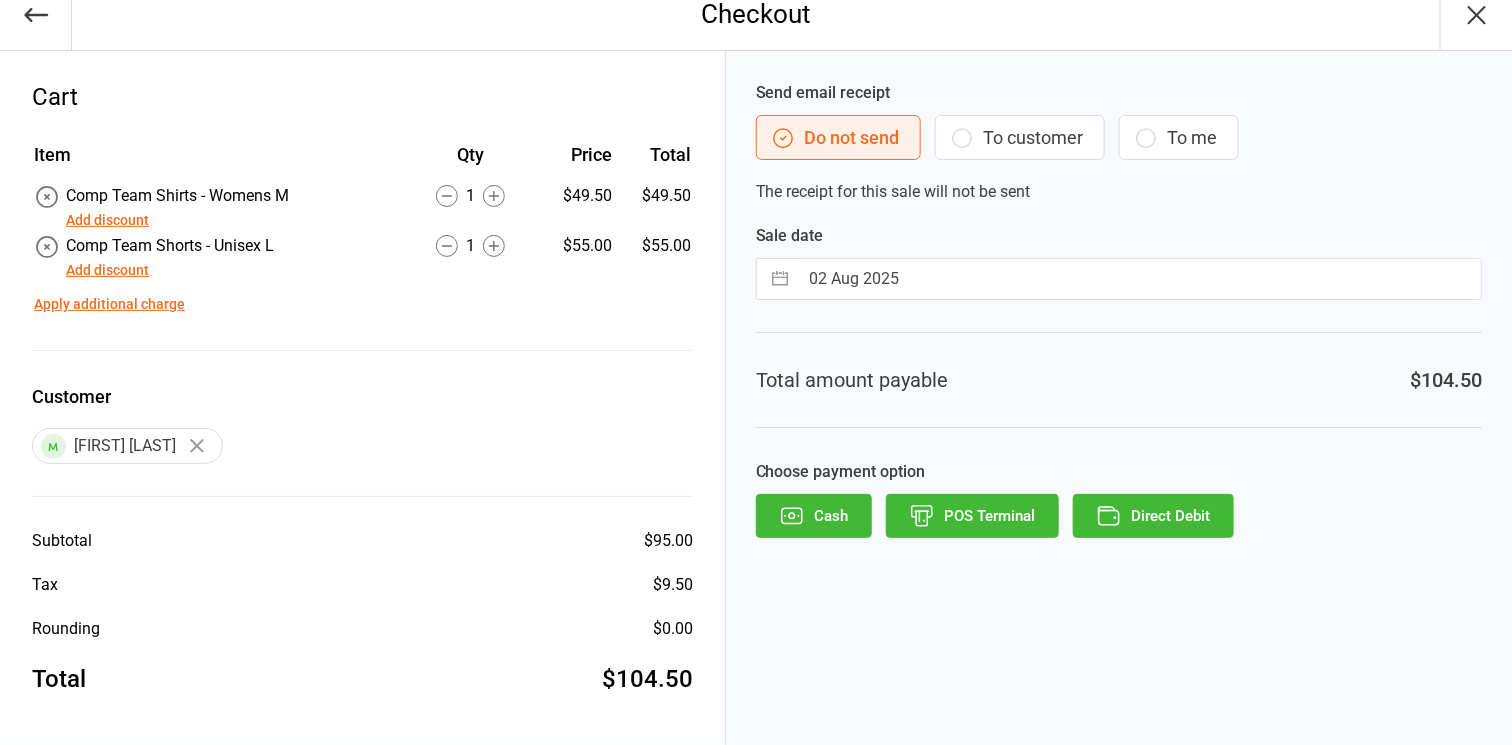 scroll, scrollTop: 19, scrollLeft: 0, axis: vertical 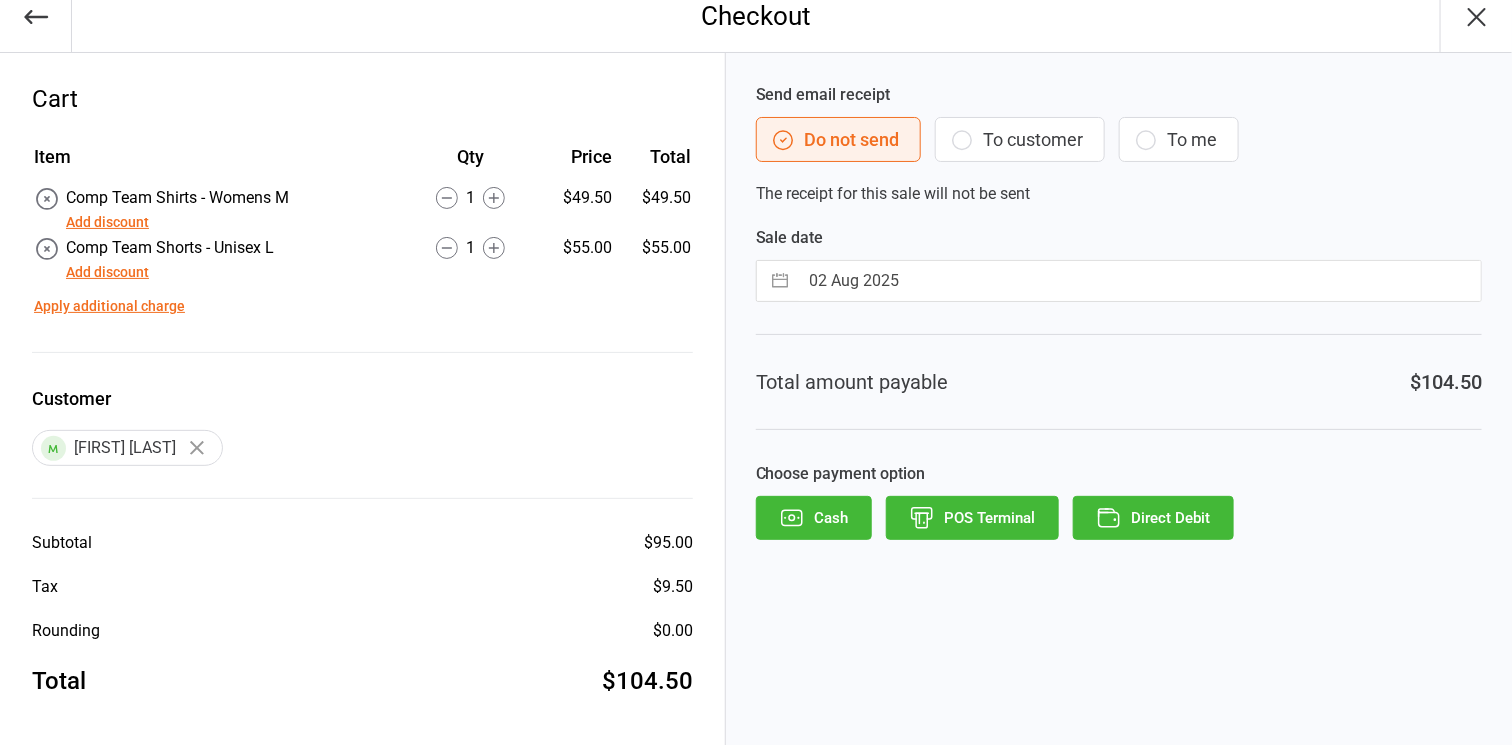click on "Direct Debit" at bounding box center [1153, 518] 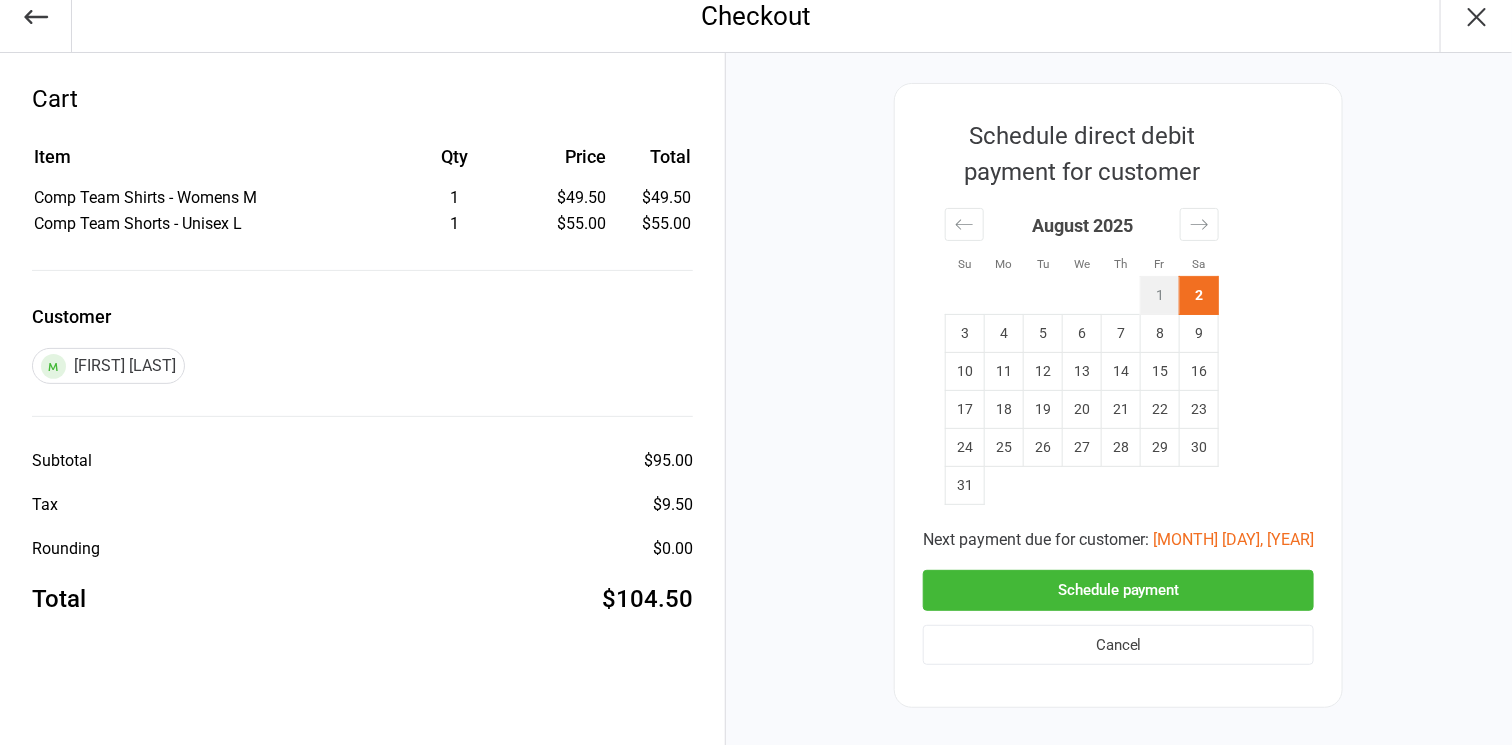 scroll, scrollTop: 0, scrollLeft: 0, axis: both 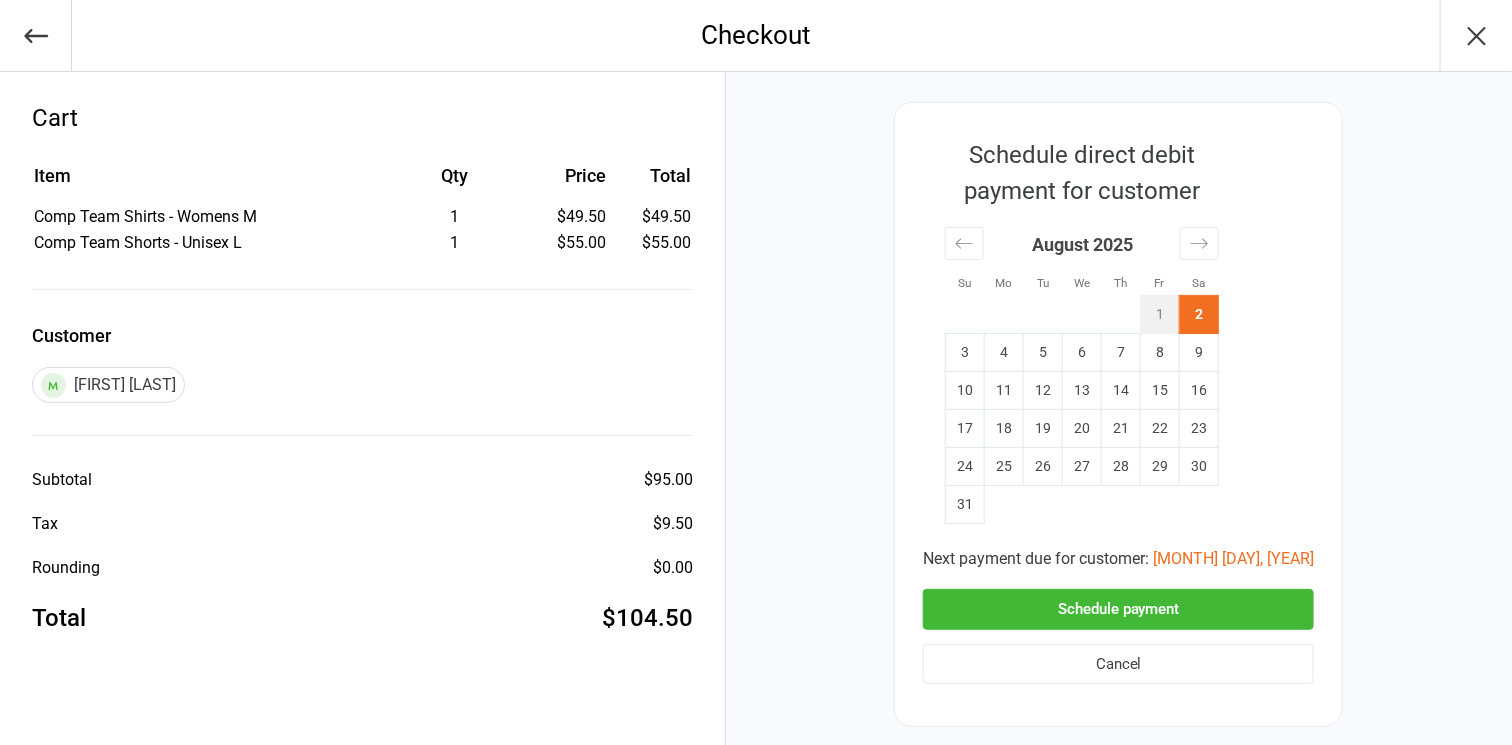 click on "1" at bounding box center (1160, 315) 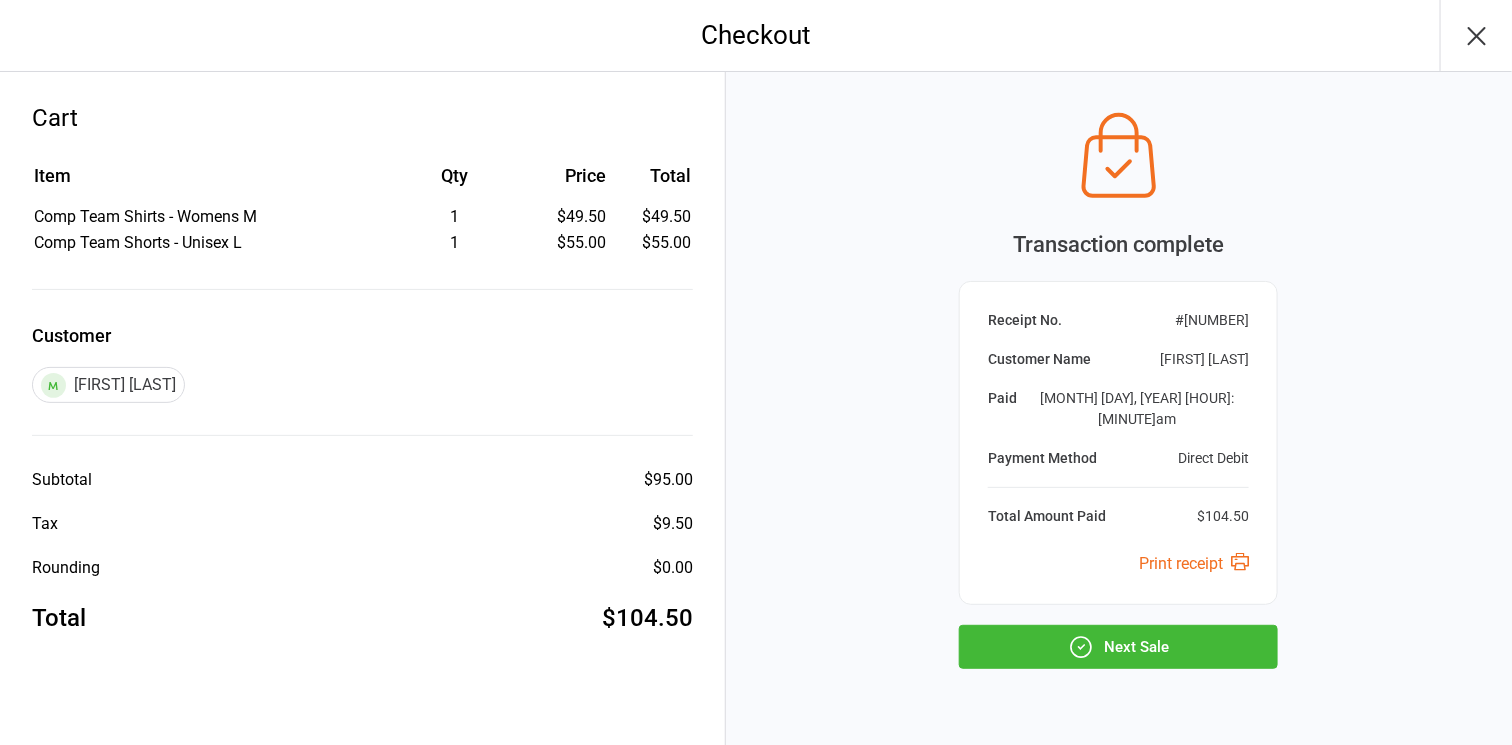 click on "Cart Item Qty Price Total Comp Team Shirts - Womens M 1 $49.50 $49.50 Comp Team Shorts - Unisex L 1 $55.00 $55.00 Customer Meri Tinkler-Smith Subtotal $95.00 Tax $9.50 Rounding $0.00 Total $104.50" at bounding box center [363, 435] 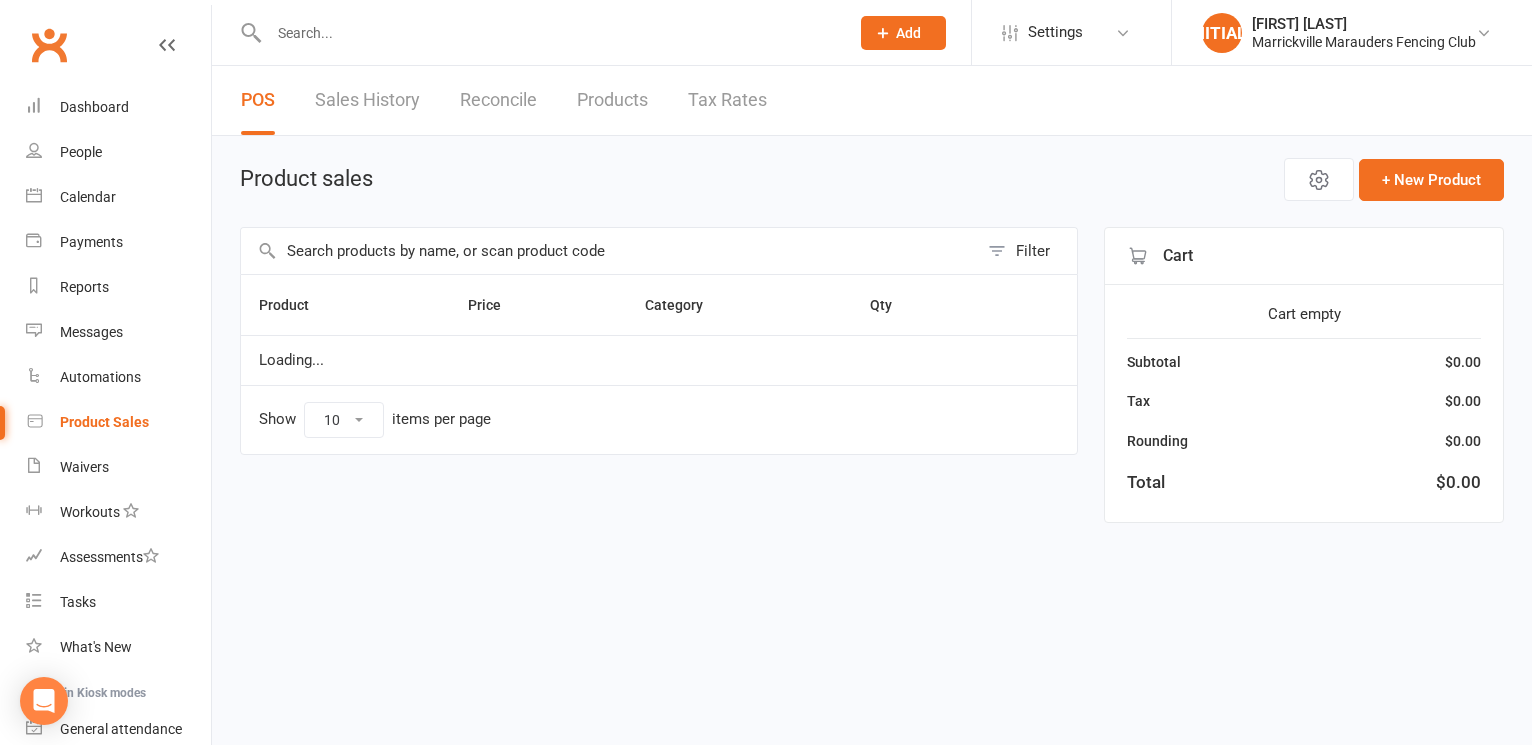 scroll, scrollTop: 0, scrollLeft: 0, axis: both 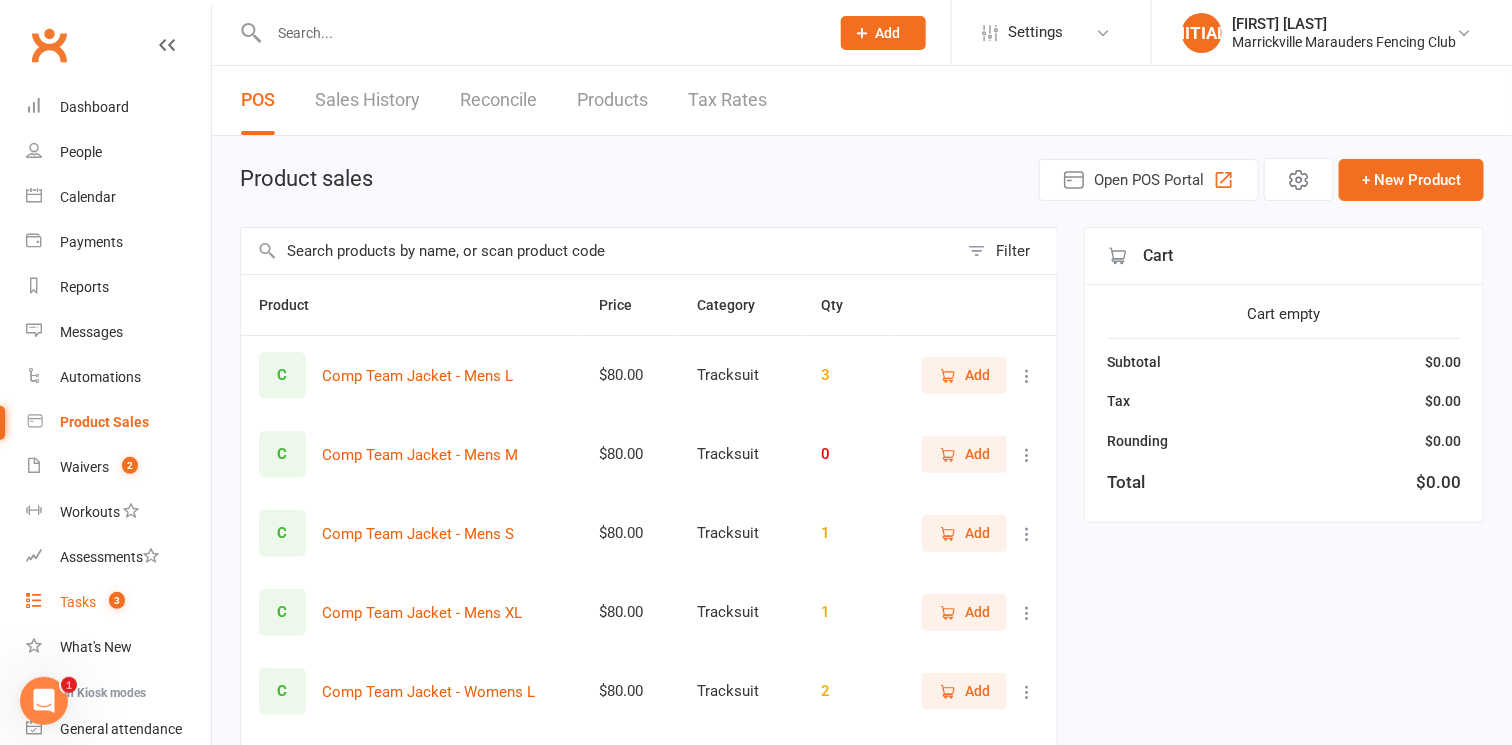 click on "Tasks   3" at bounding box center [118, 602] 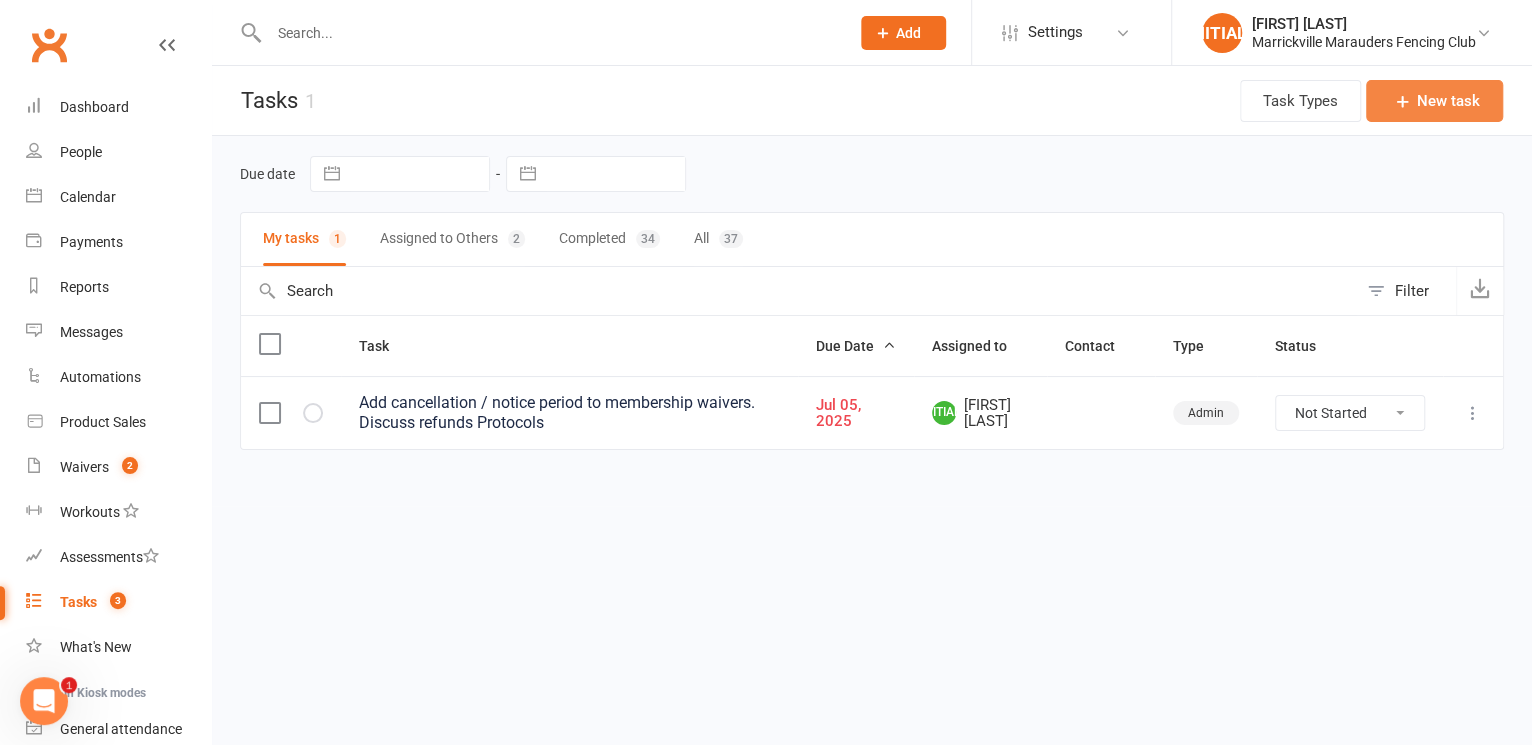 click on "New task" at bounding box center (1434, 101) 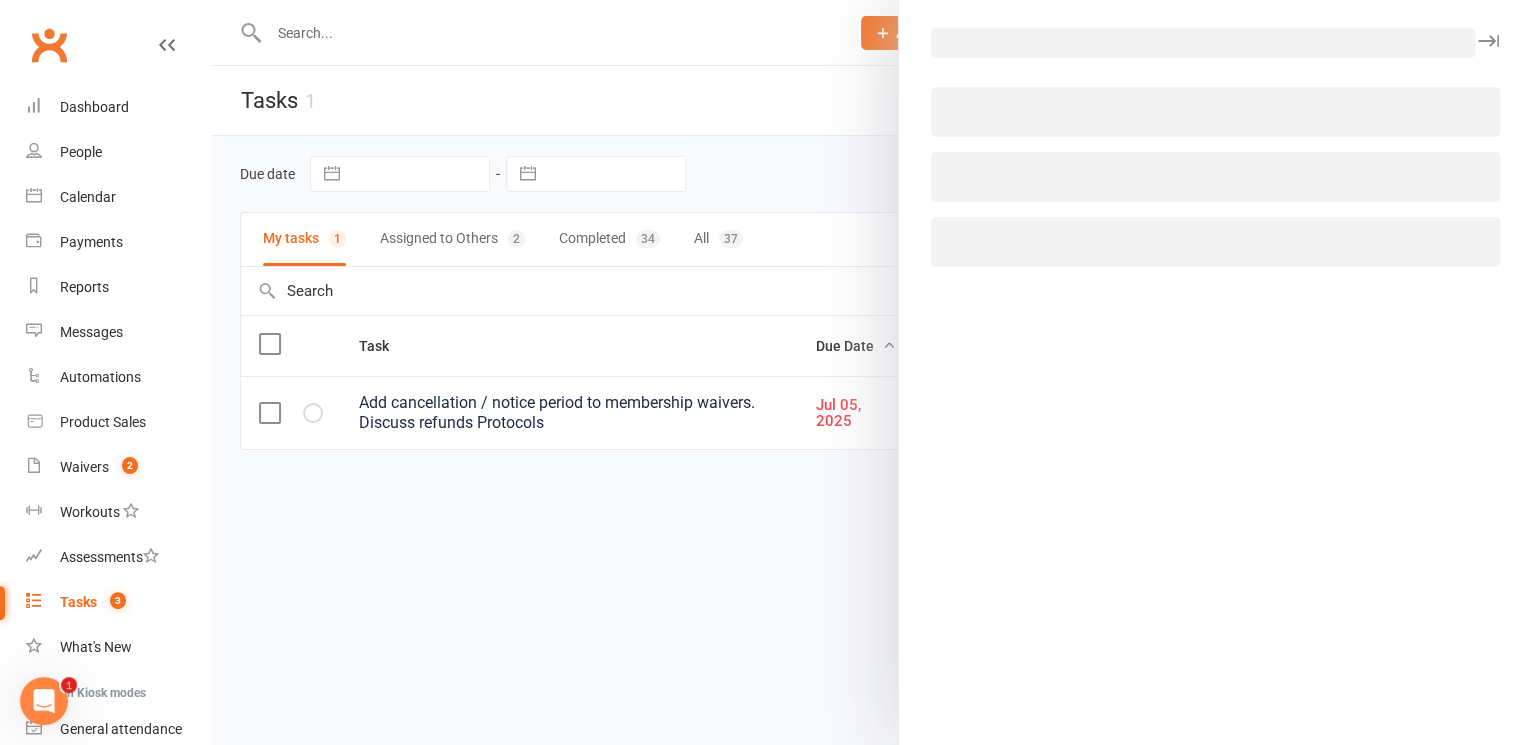 select on "[NUMBER]" 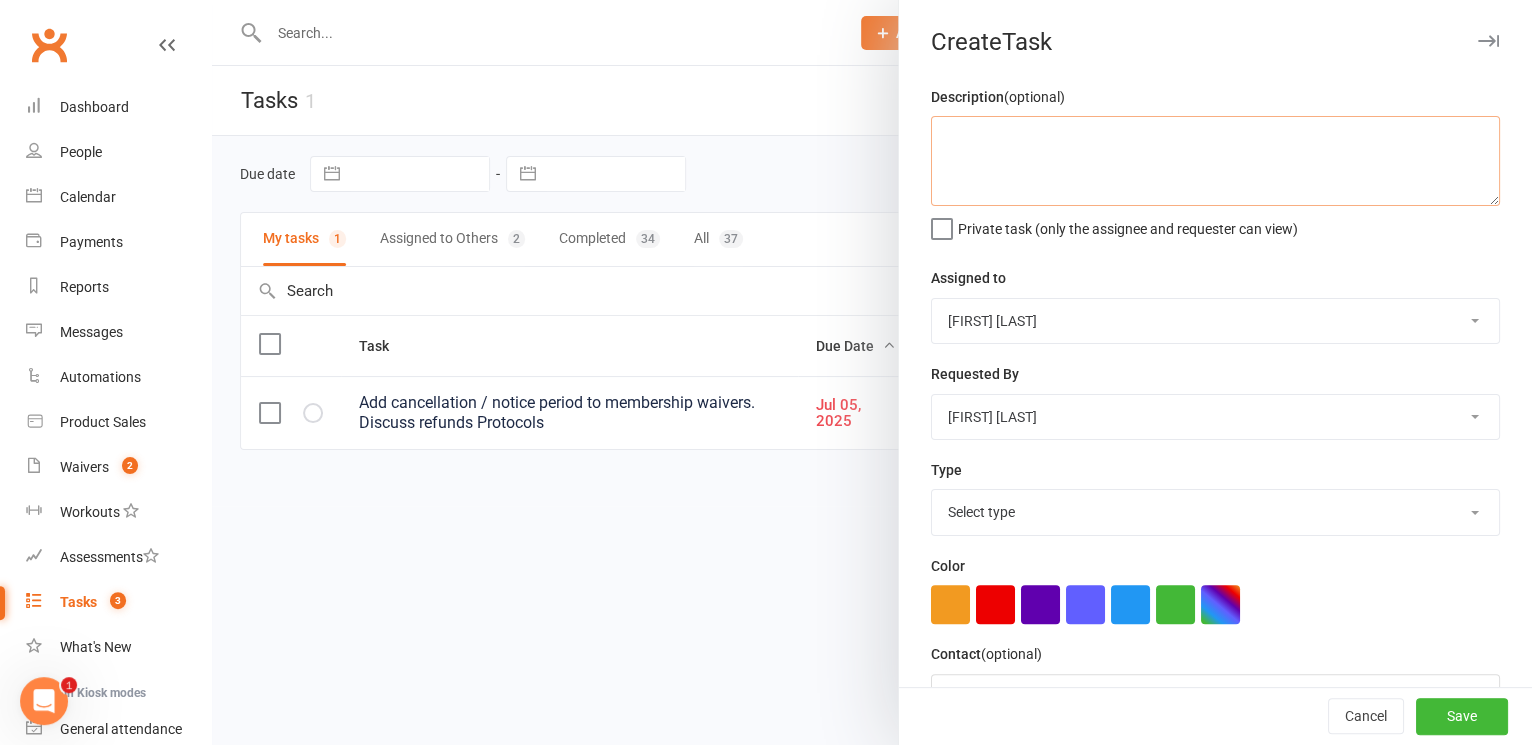 click at bounding box center [1215, 161] 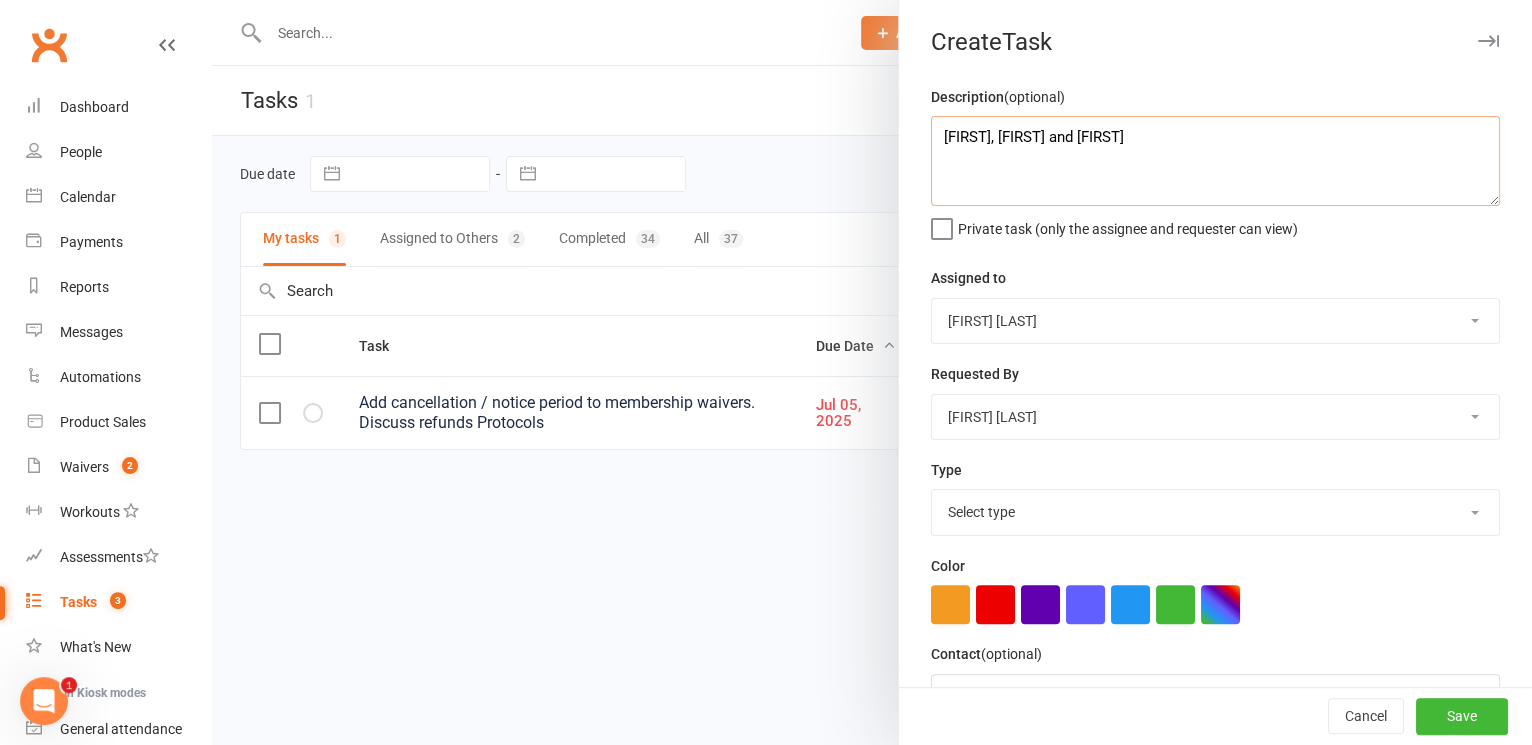 click on "[FIRST], [FIRST] and [FIRST]" at bounding box center [1215, 161] 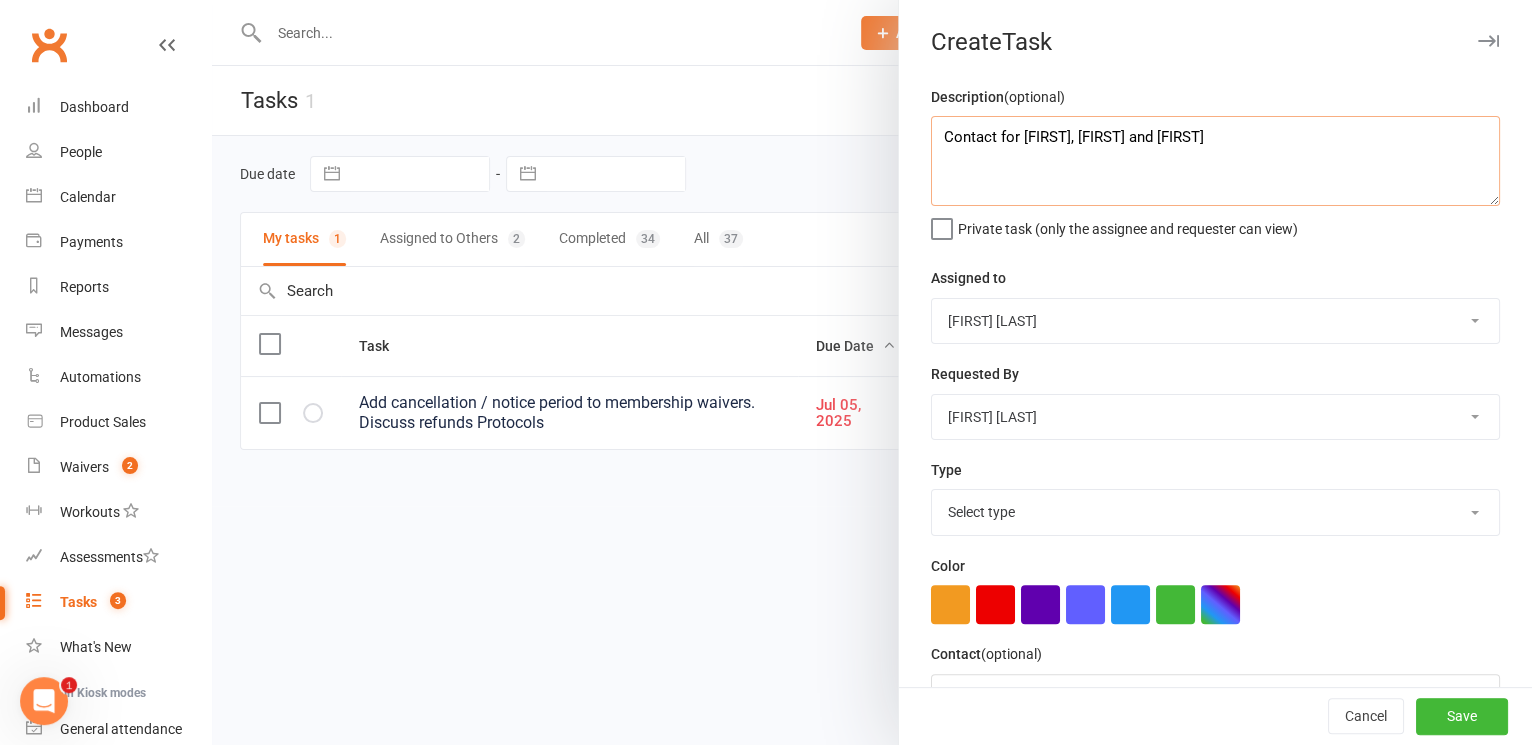 click on "Contact for [FIRST], [FIRST] and [FIRST]" at bounding box center [1215, 161] 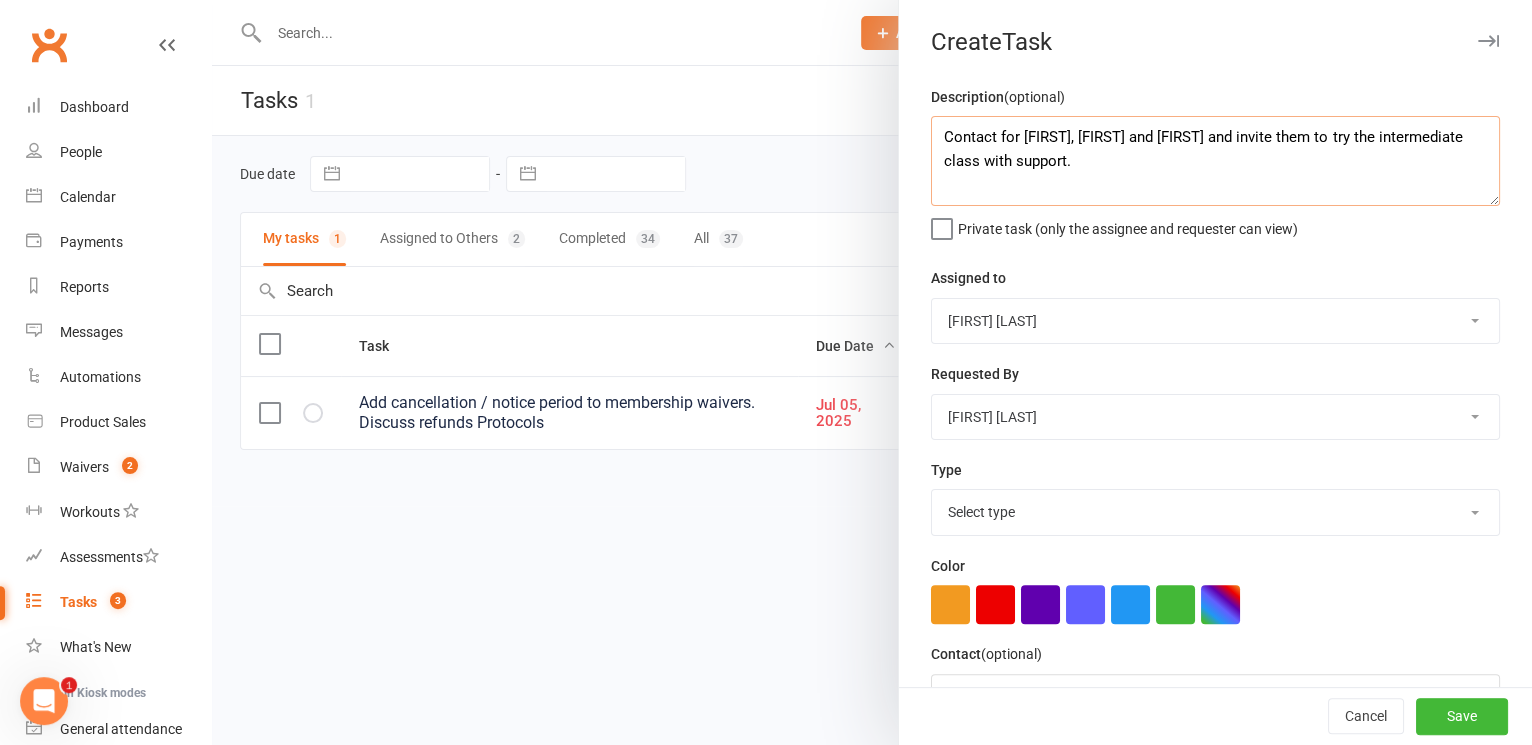 type on "Contact for [FIRST], [FIRST] and [FIRST] and invite them to try the intermediate class with support." 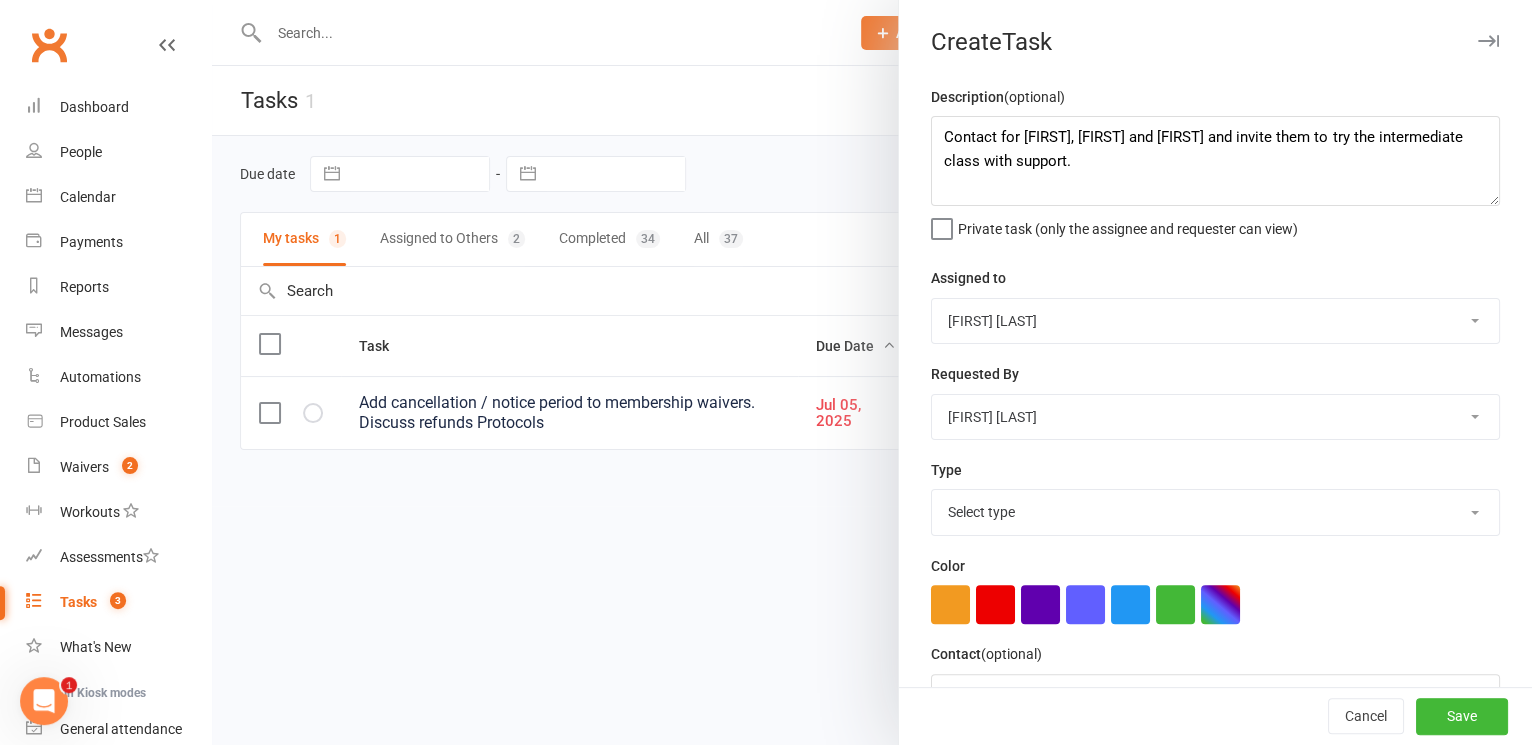 click on "Select type Admin E-mail Meeting Payments Phone call Redeem active kids voucher Add new task type" at bounding box center (1215, 512) 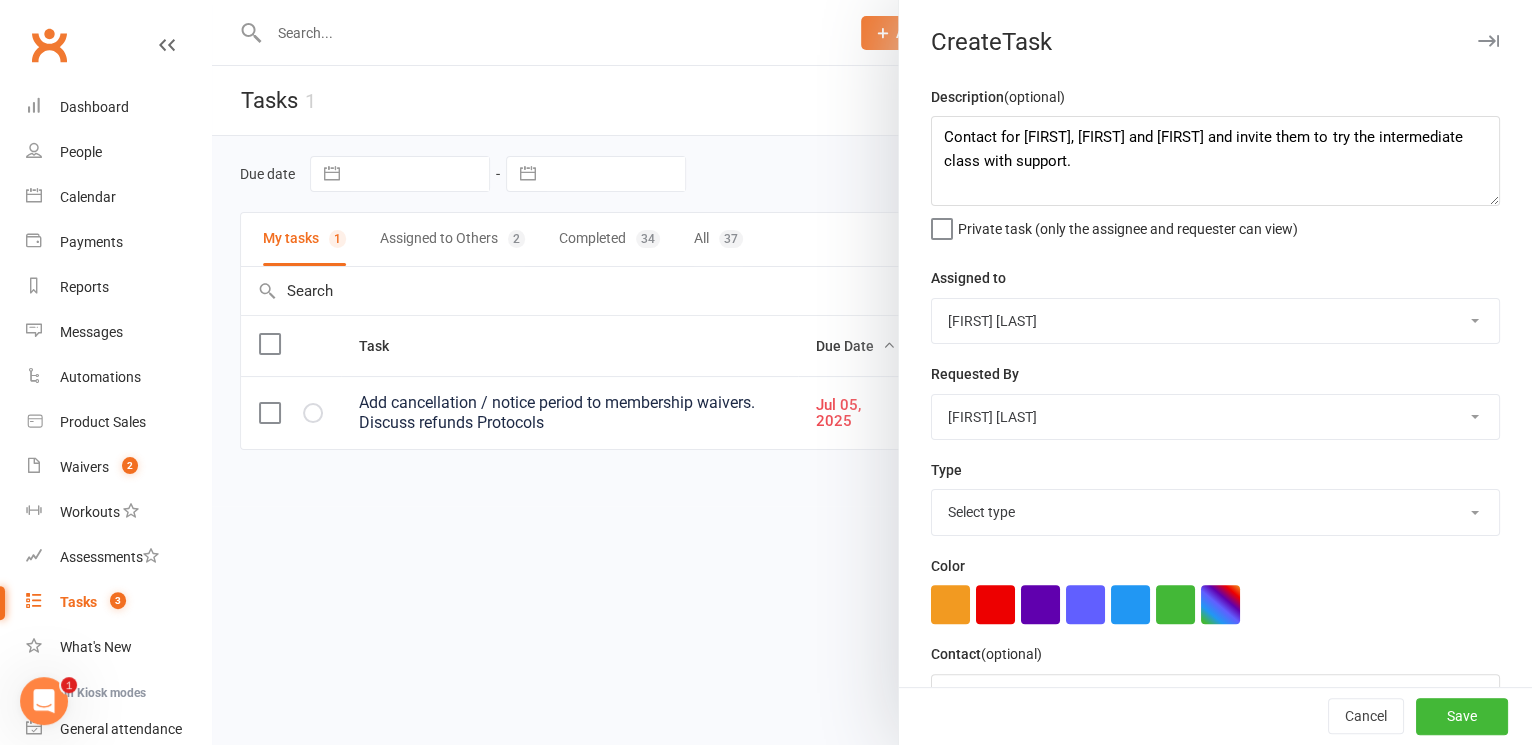 select on "[NUMBER]" 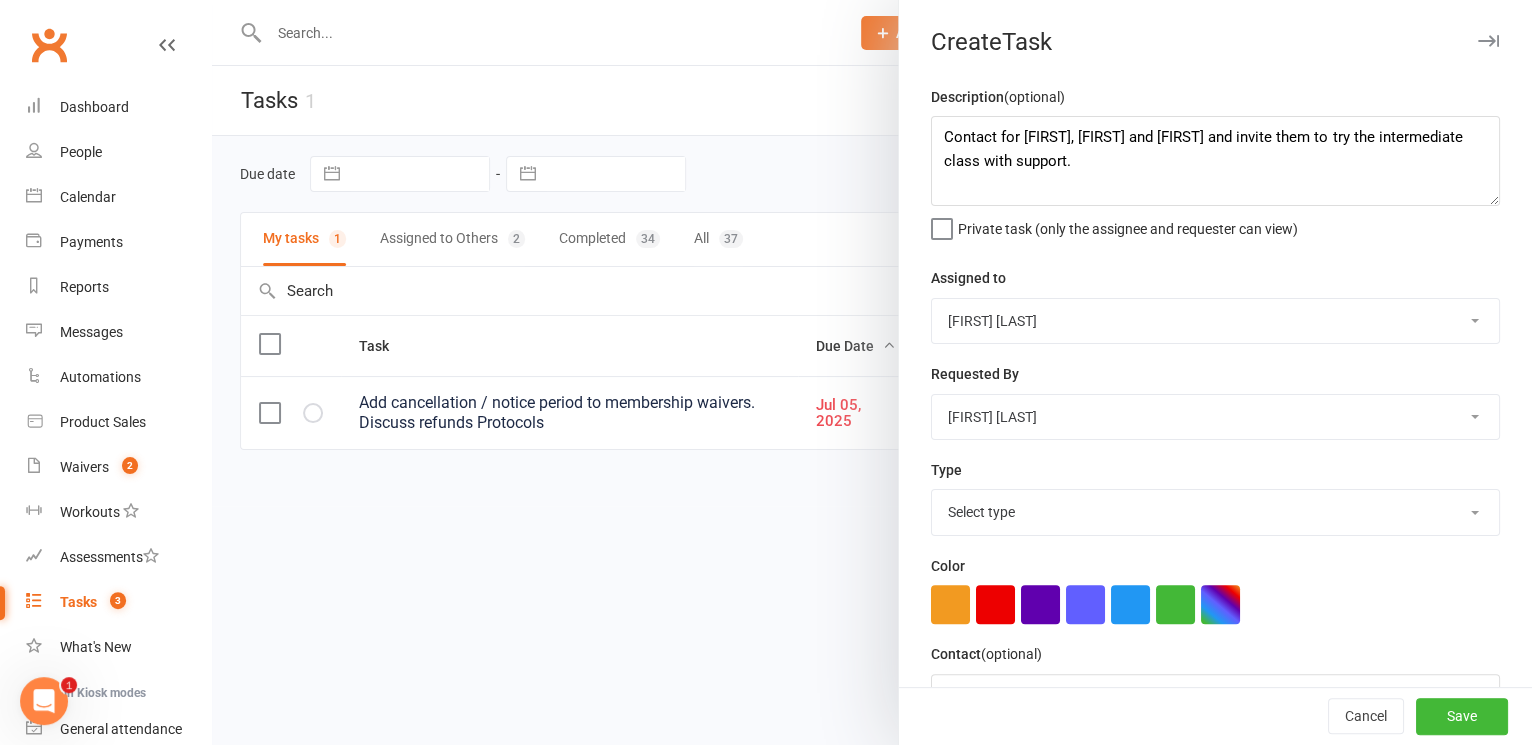 click on "Select type Admin E-mail Meeting Payments Phone call Redeem active kids voucher Add new task type" at bounding box center (1215, 512) 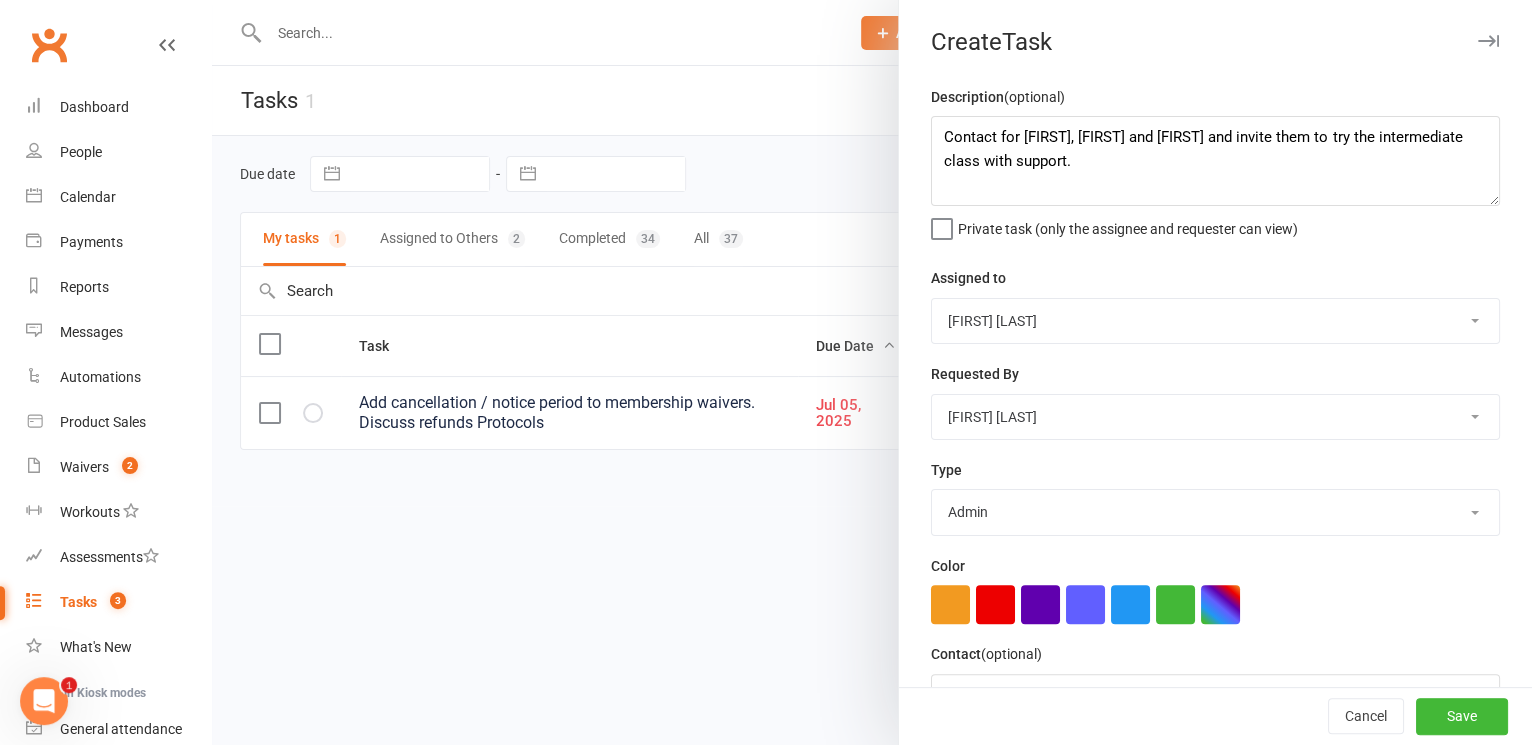 scroll, scrollTop: 206, scrollLeft: 0, axis: vertical 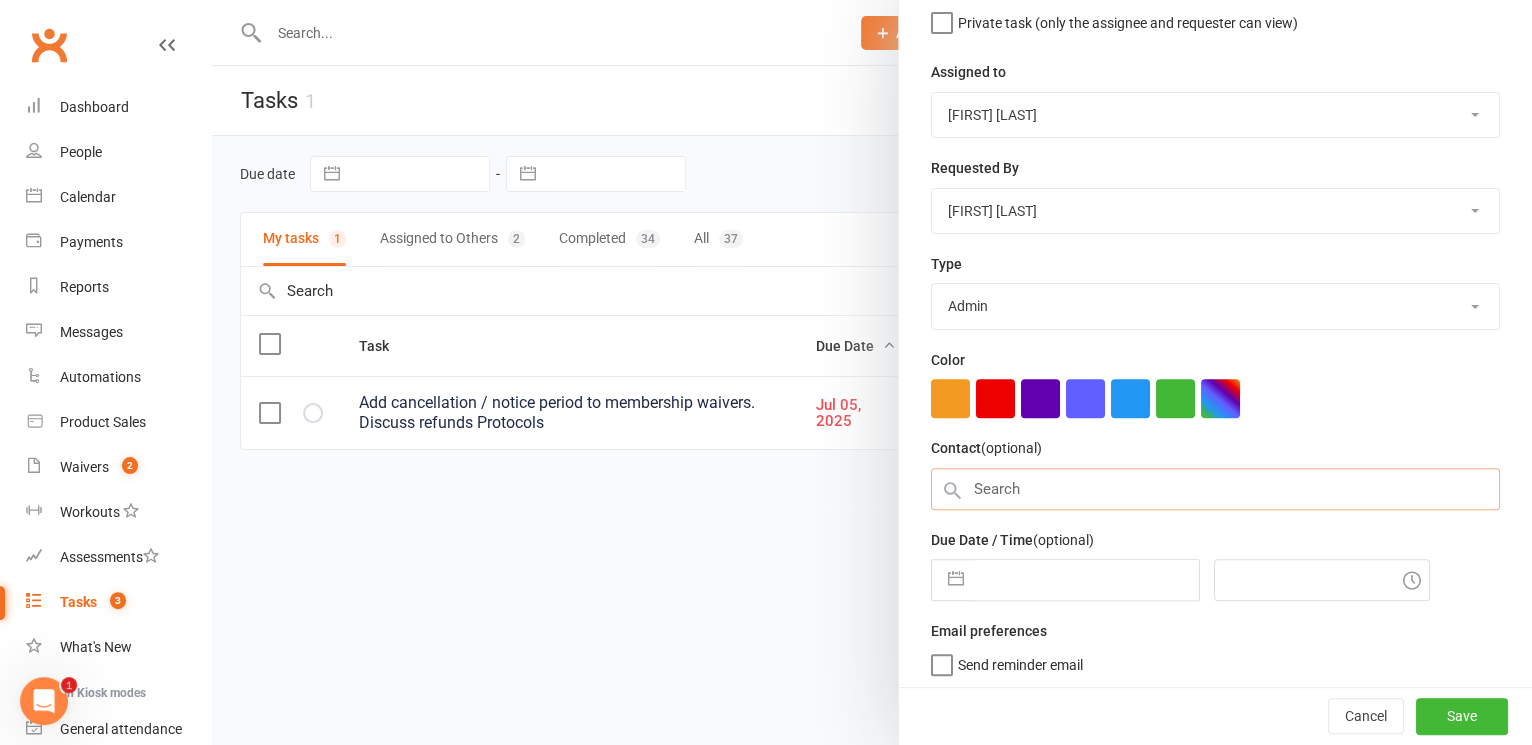 click at bounding box center (1215, 489) 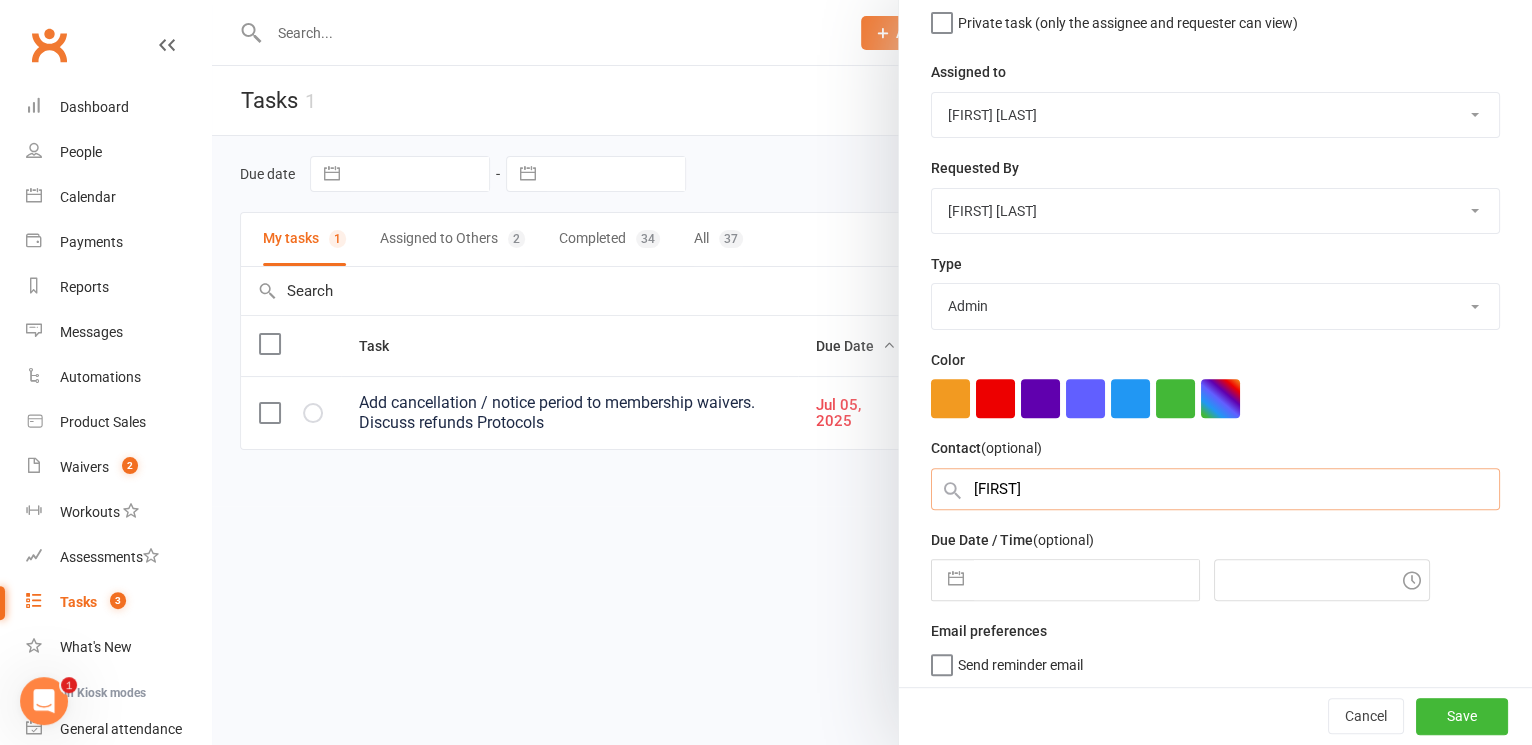 type on "[FIRST]" 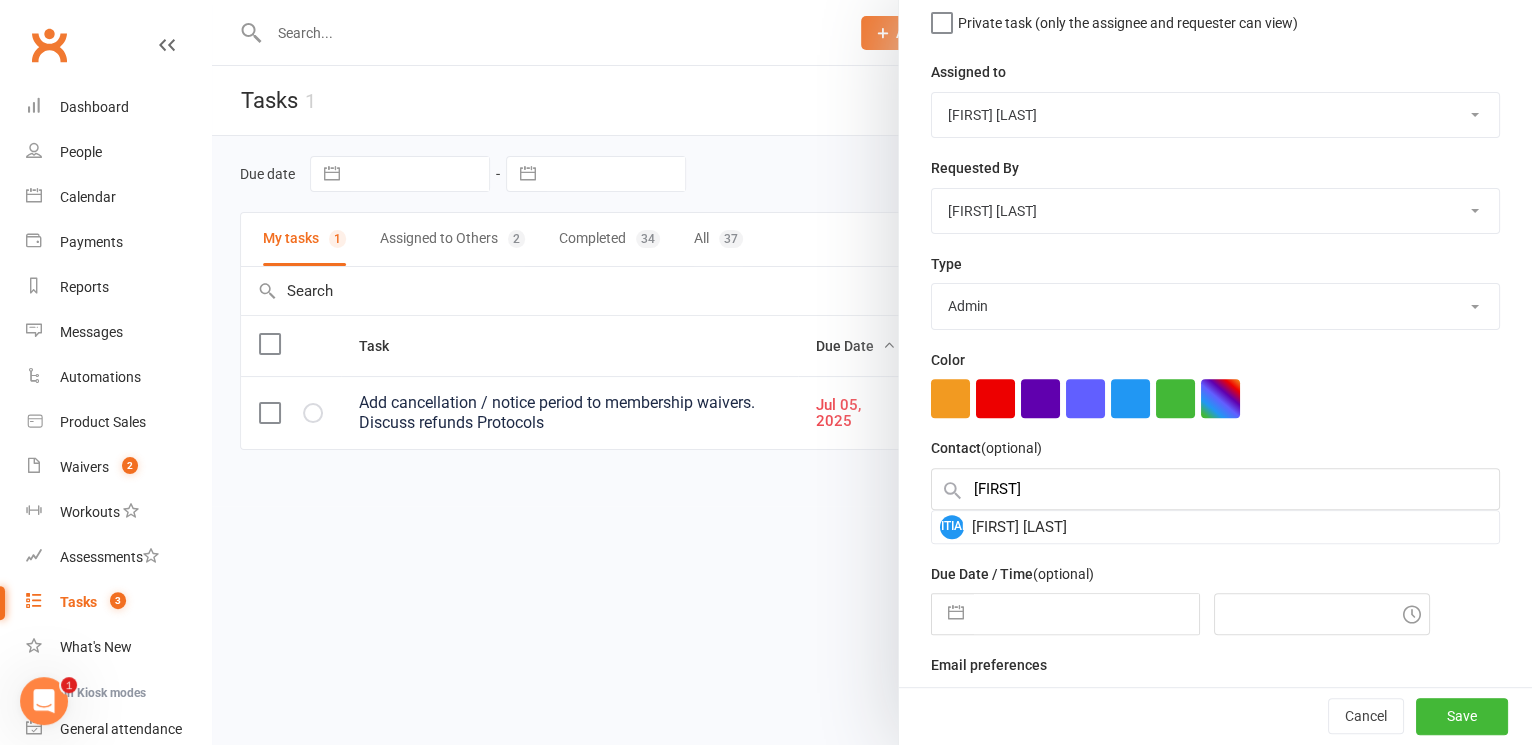 scroll, scrollTop: 200, scrollLeft: 0, axis: vertical 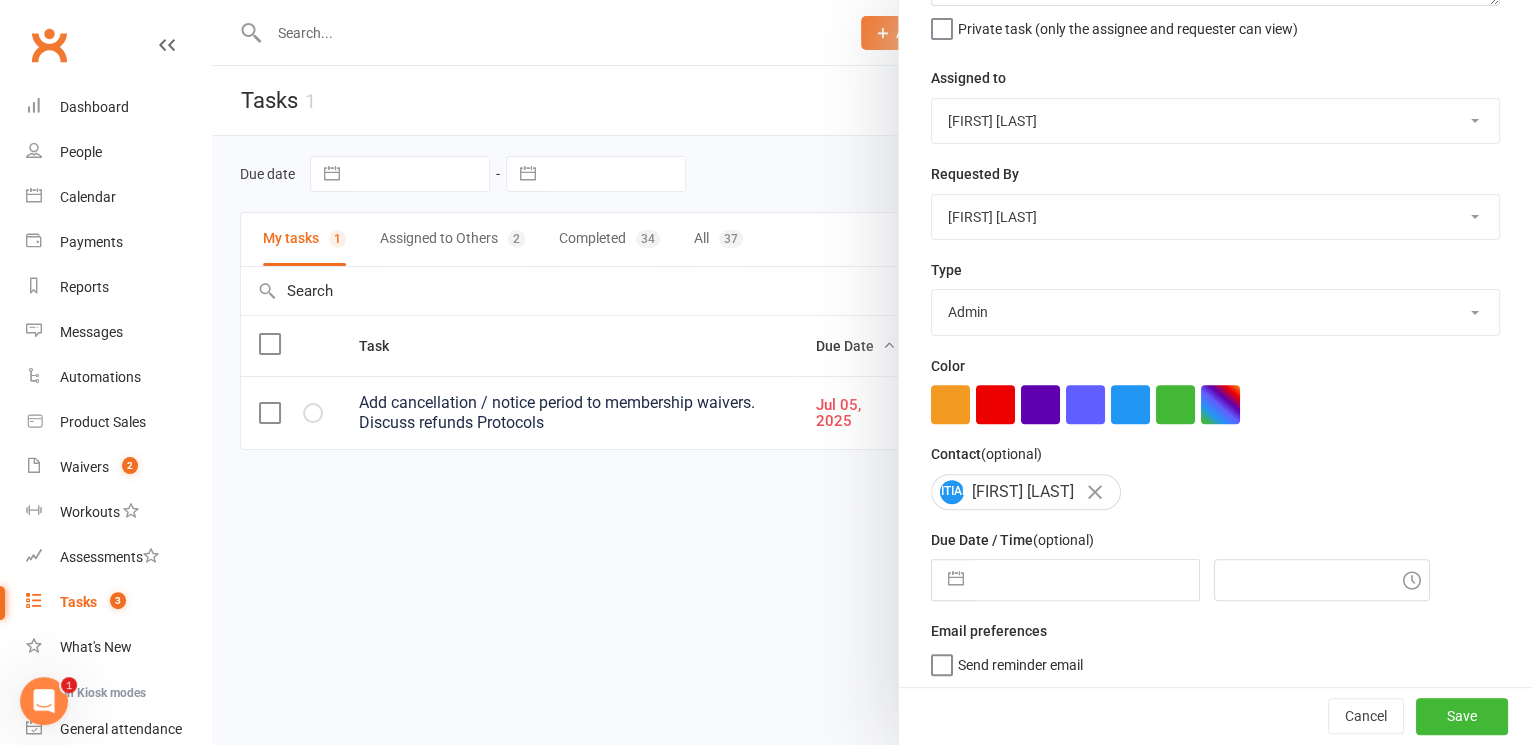 click at bounding box center (1086, 580) 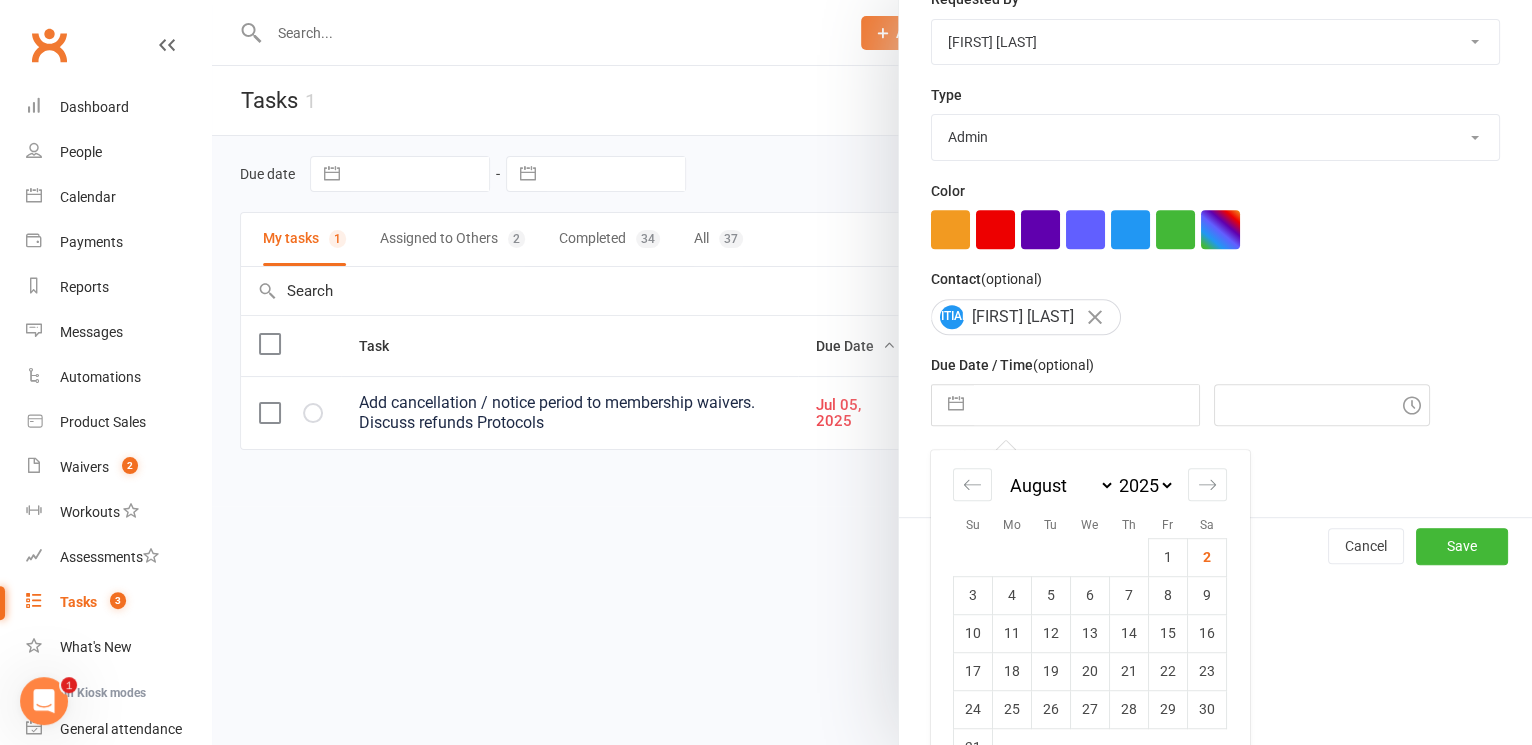 scroll, scrollTop: 377, scrollLeft: 0, axis: vertical 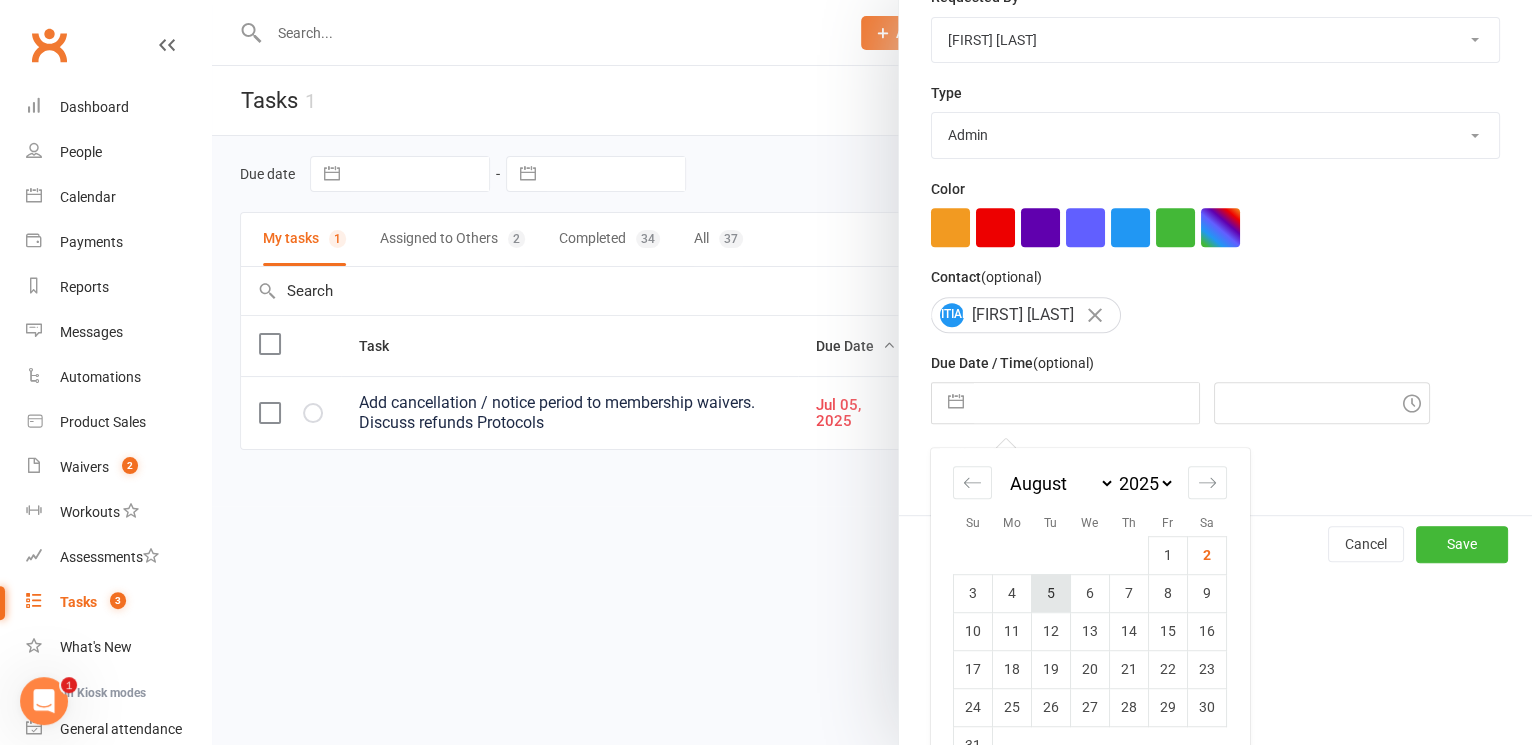 click on "5" at bounding box center [1051, 593] 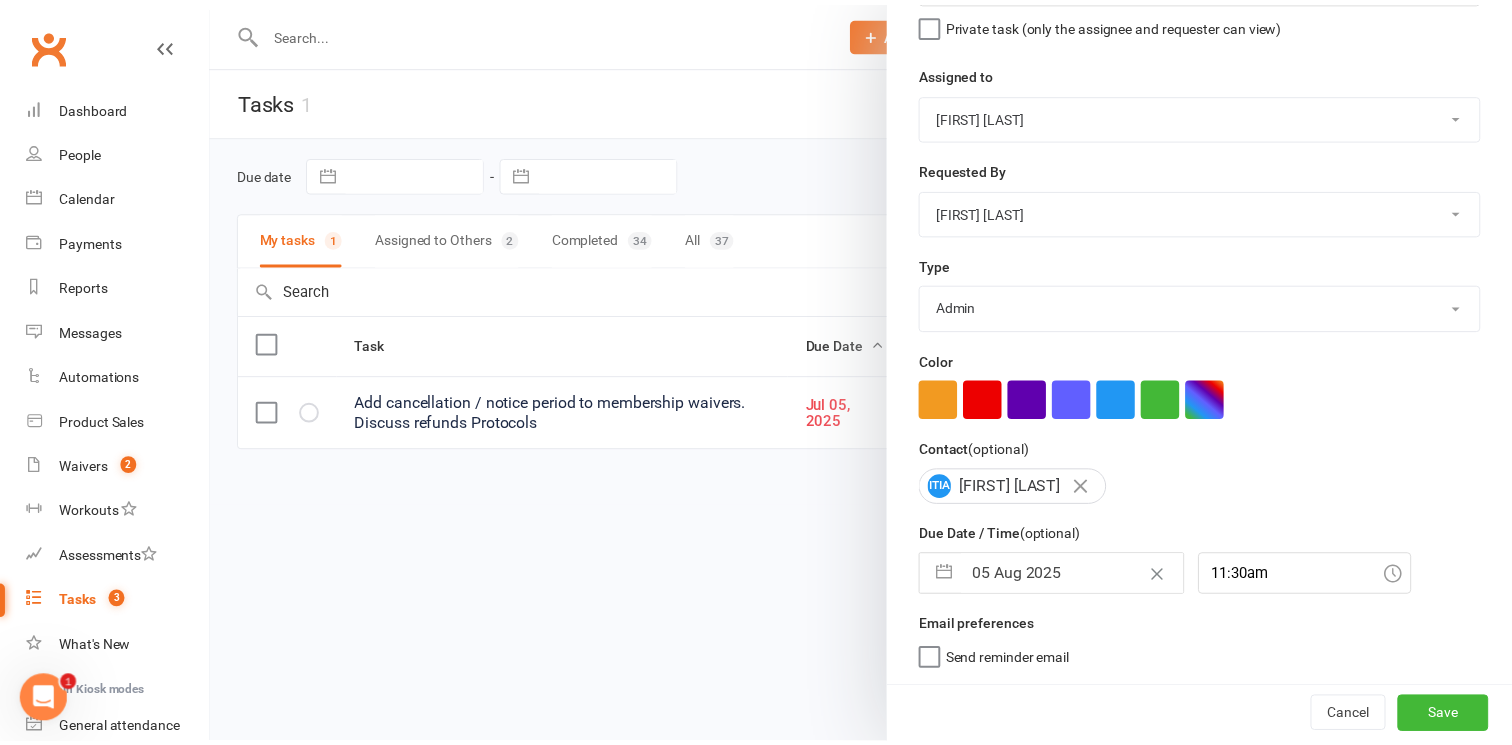 scroll, scrollTop: 200, scrollLeft: 0, axis: vertical 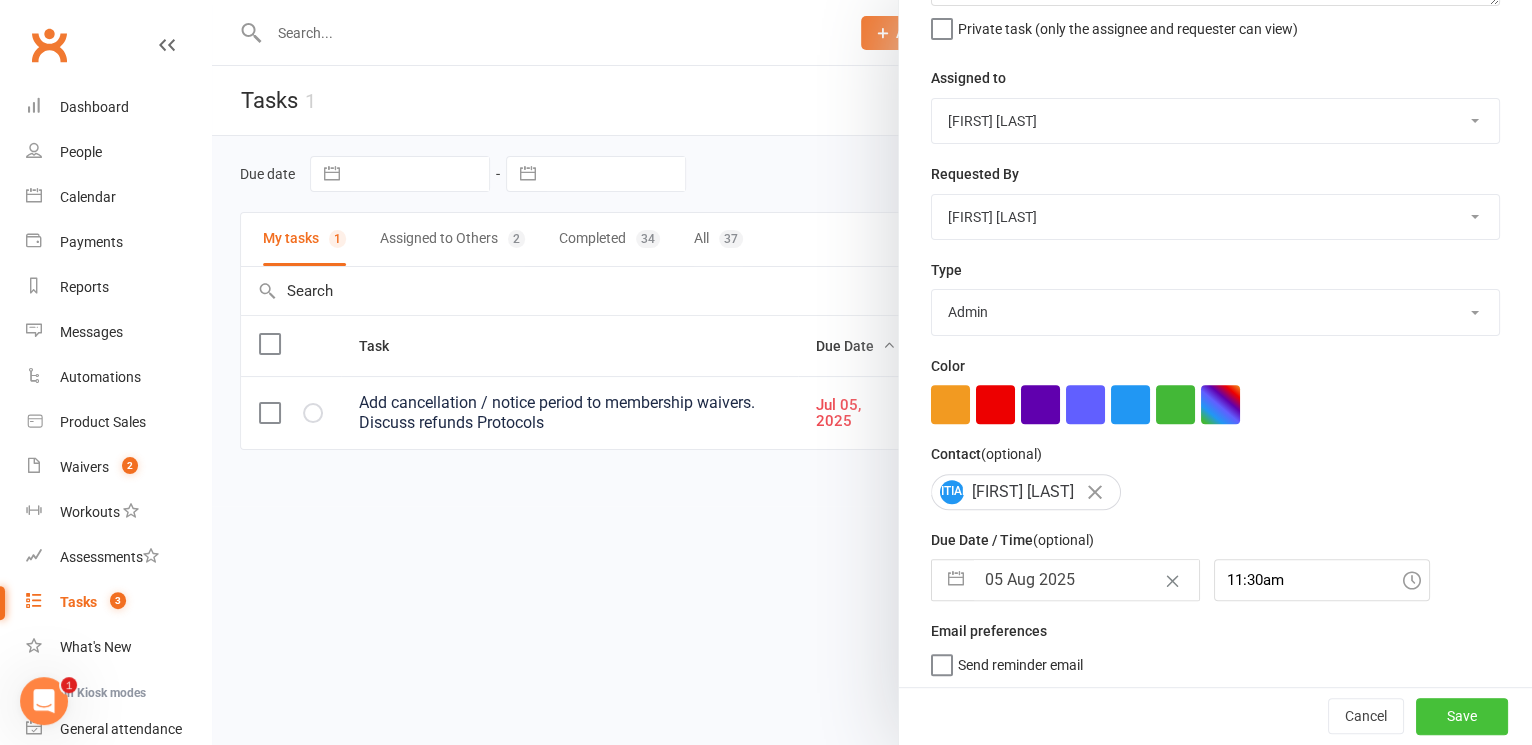 click on "Save" at bounding box center [1462, 717] 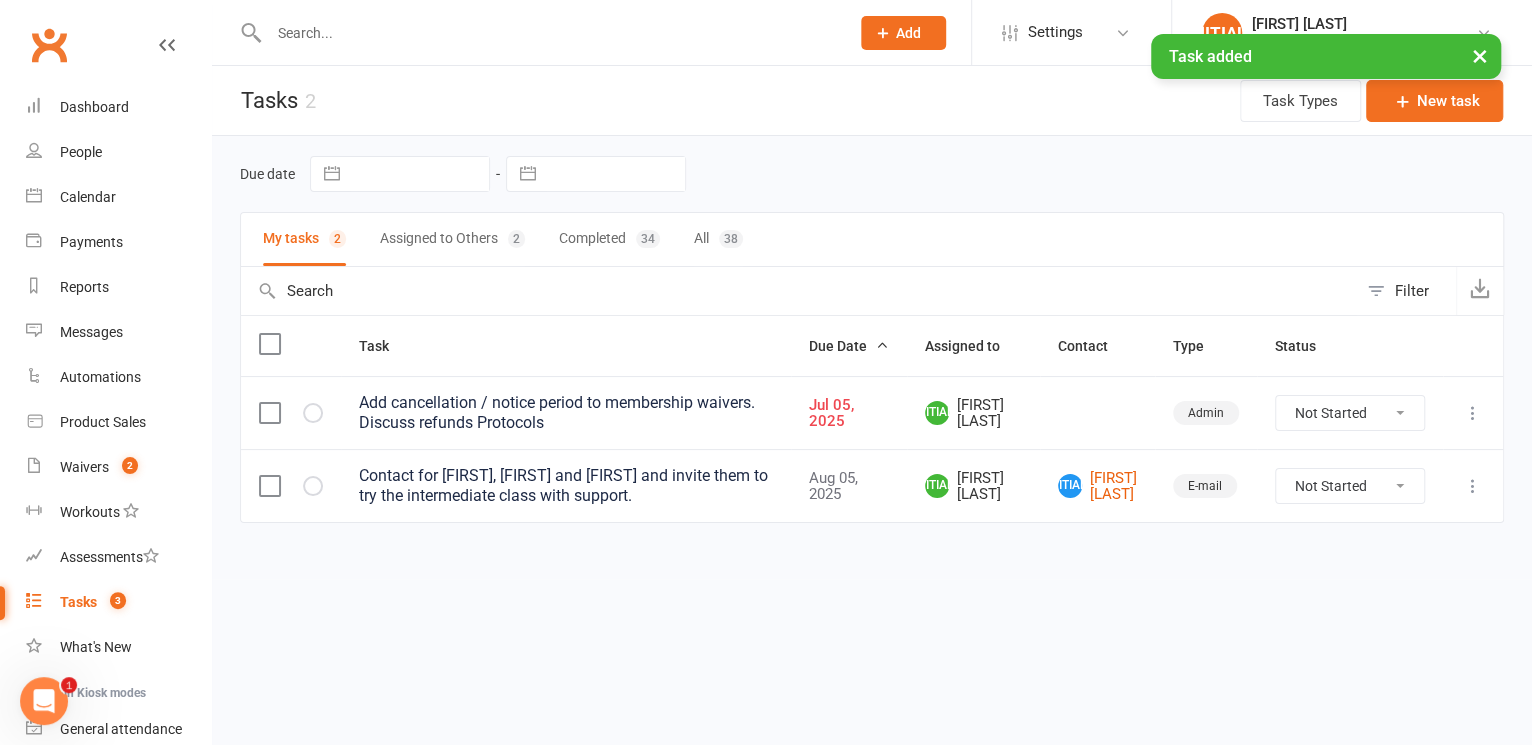 click on "Prospect
Member
Non-attending contact
Class / event
Appointment
Task
Membership plan
Bulk message
Add
Settings Membership Plans Event Templates Appointment Types Website Image Library Customize Contacts Account Profile GH [FIRST] [LAST] [COMPANY] My profile Help Terms & conditions  Privacy policy  Sign out Clubworx Dashboard People Calendar Payments Reports Messages   Automations   Product Sales Waivers   2 Workouts   Assessments  Tasks   3 What's New Check-in Kiosk modes General attendance Roll call Class check-in × Task added × × Tasks 2 Task Types New task Due date Navigate forward to interact with the calendar and select a date. Press the question mark key to get the keyboard shortcuts for changing dates. My tasks 2 Assigned to Others 2 34" at bounding box center (766, 303) 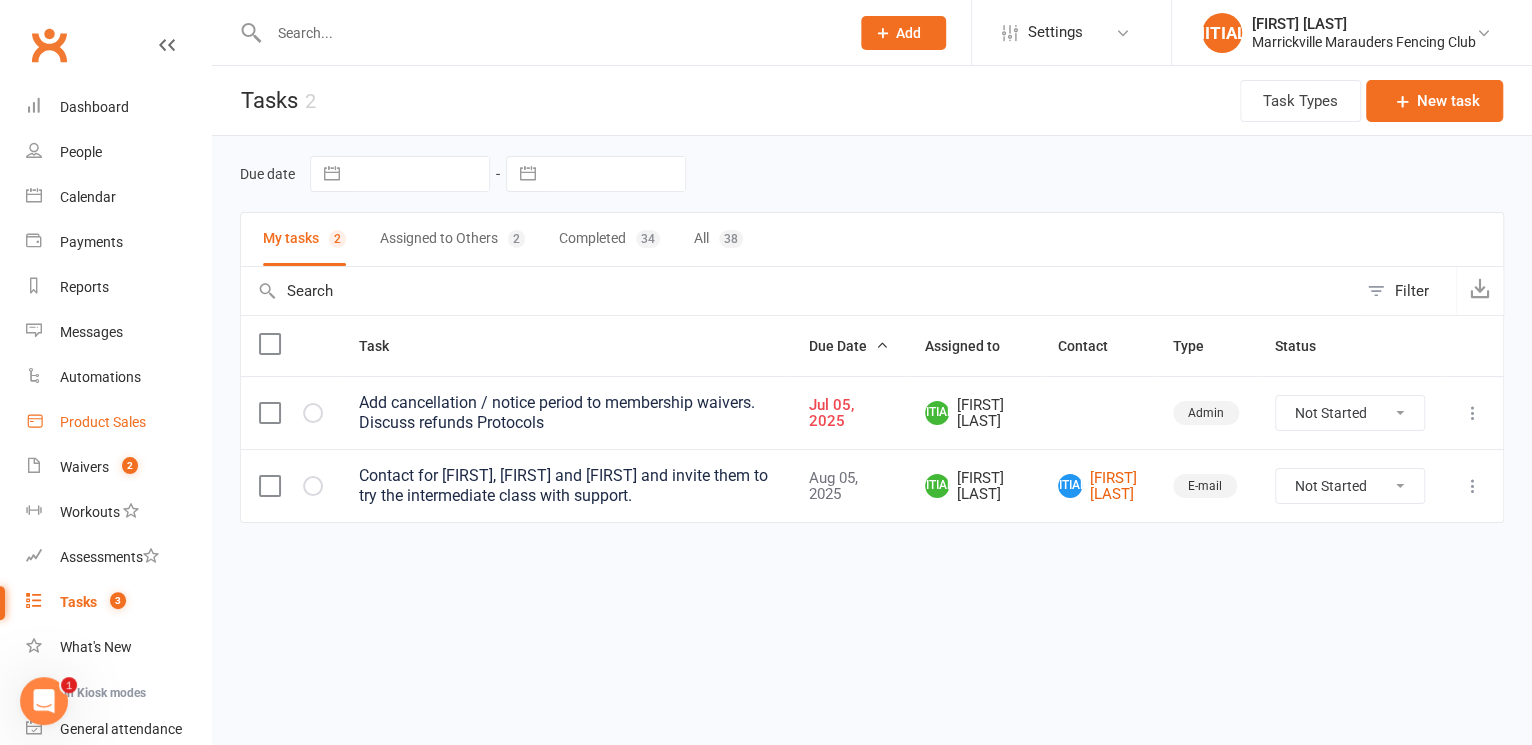 click on "Product Sales" at bounding box center [118, 422] 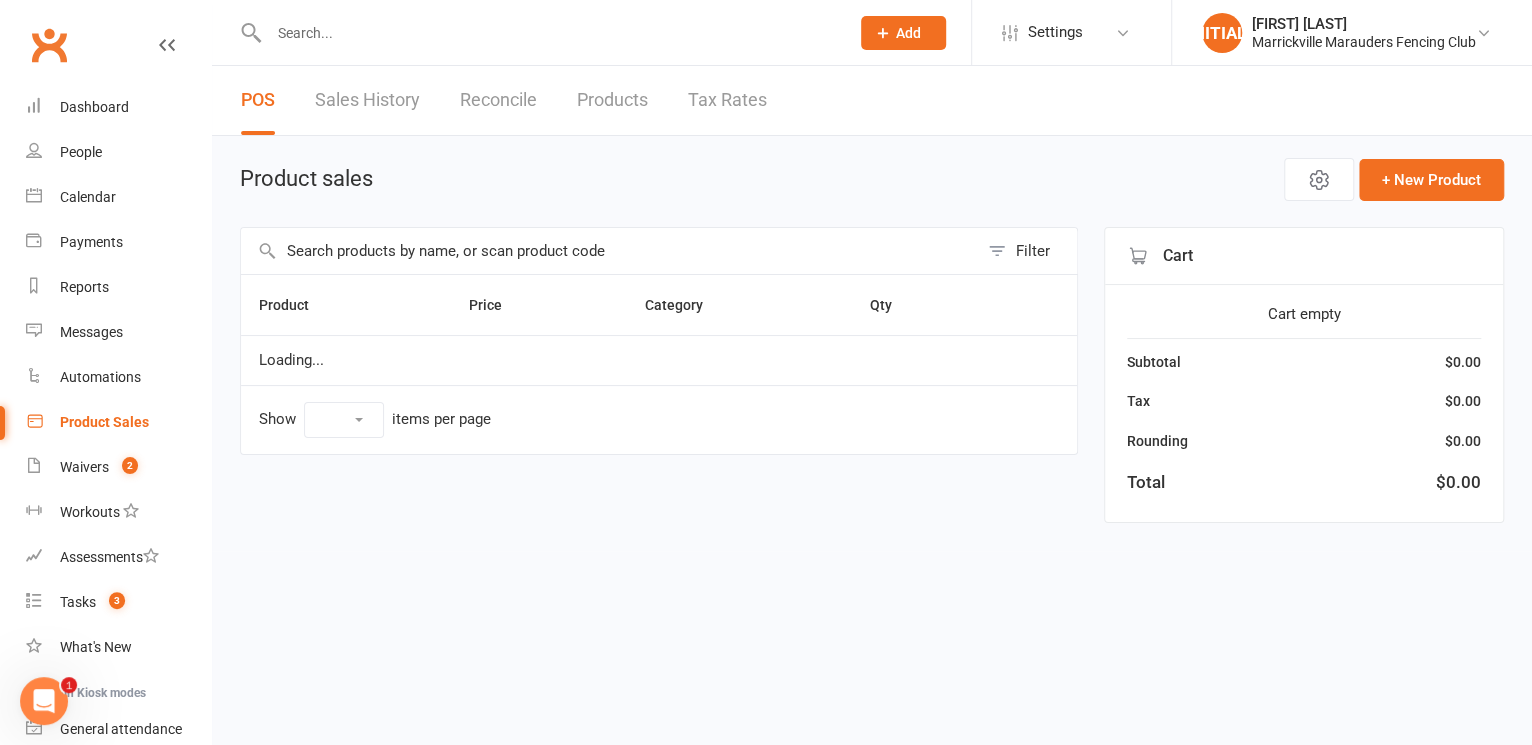 select on "10" 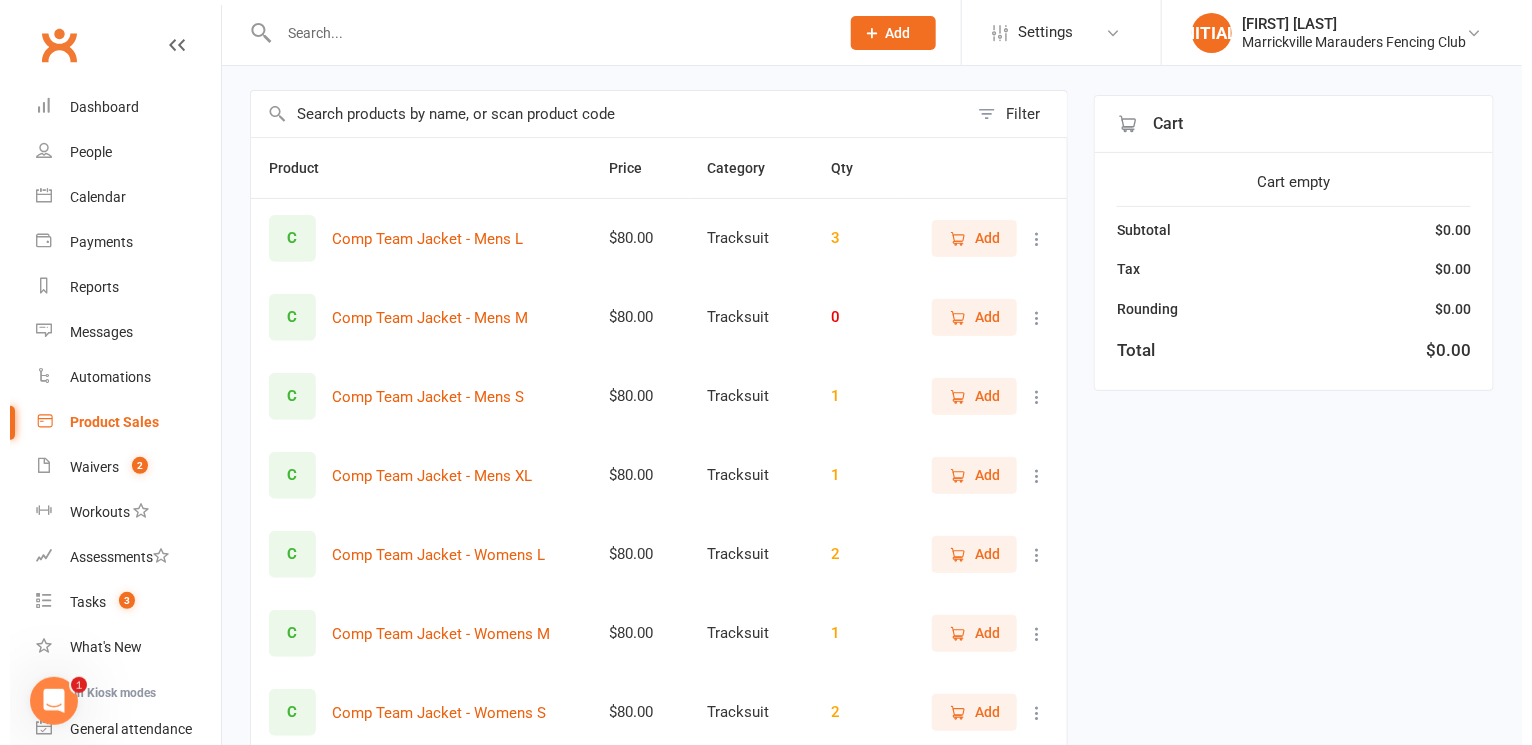 scroll, scrollTop: 0, scrollLeft: 0, axis: both 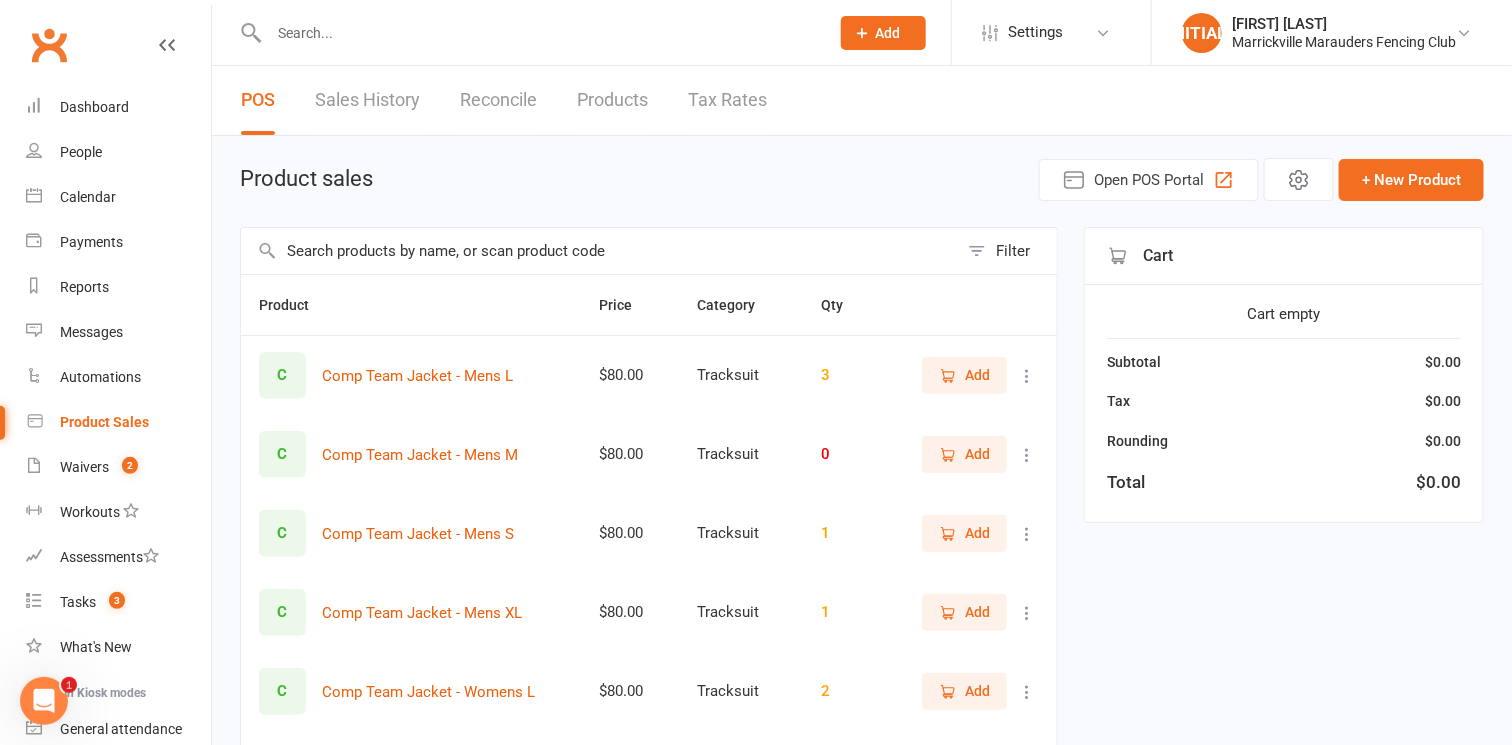 click on "Products" at bounding box center [612, 100] 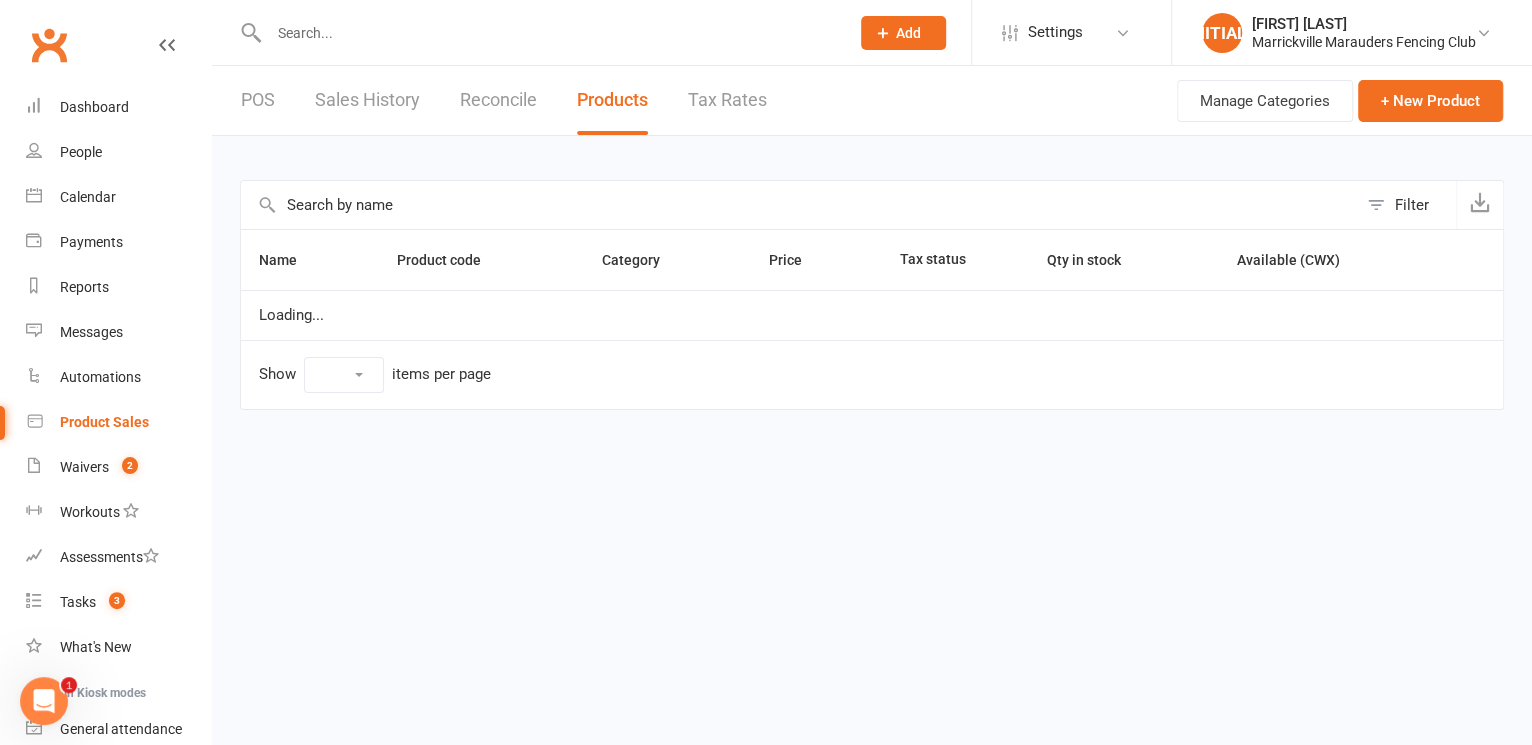 select on "10" 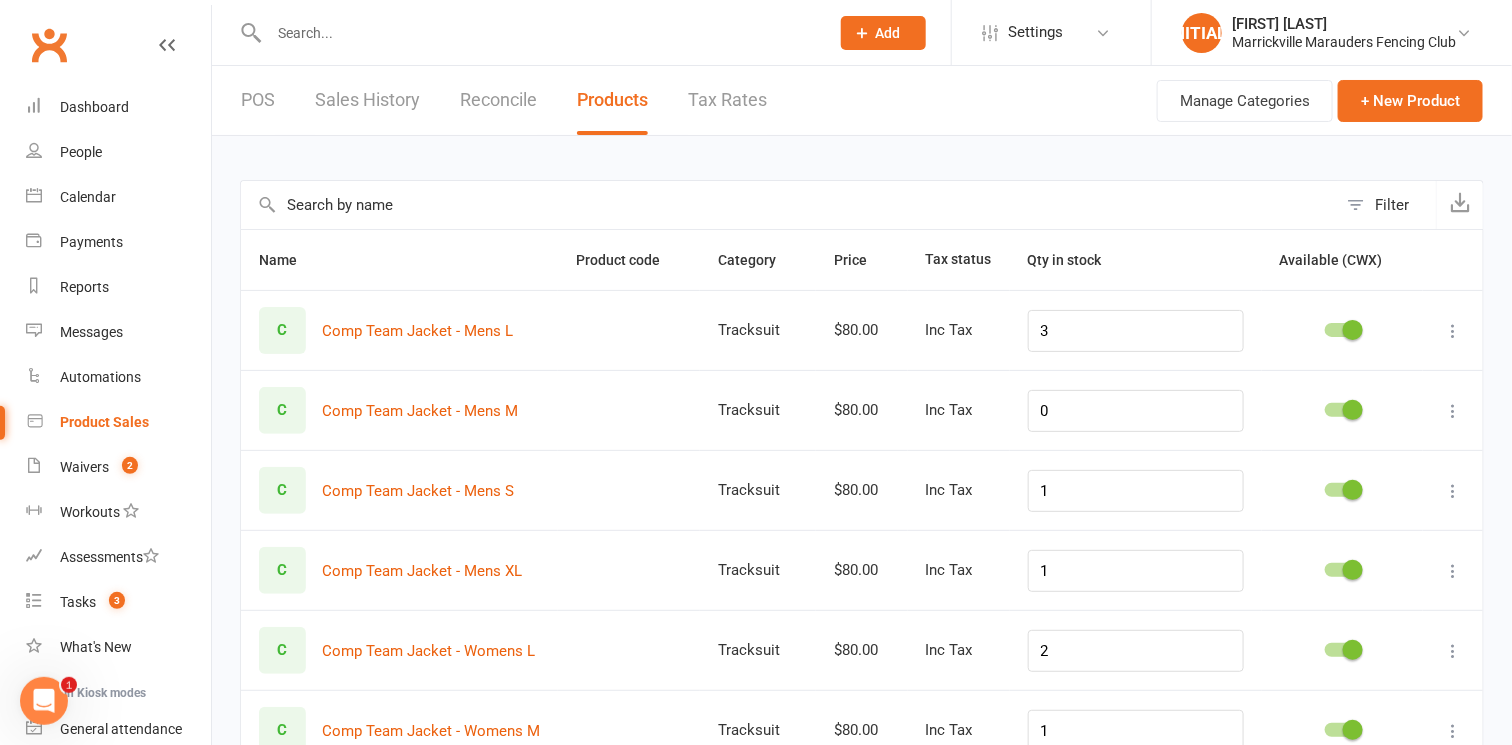 click on "Sales History" at bounding box center [367, 100] 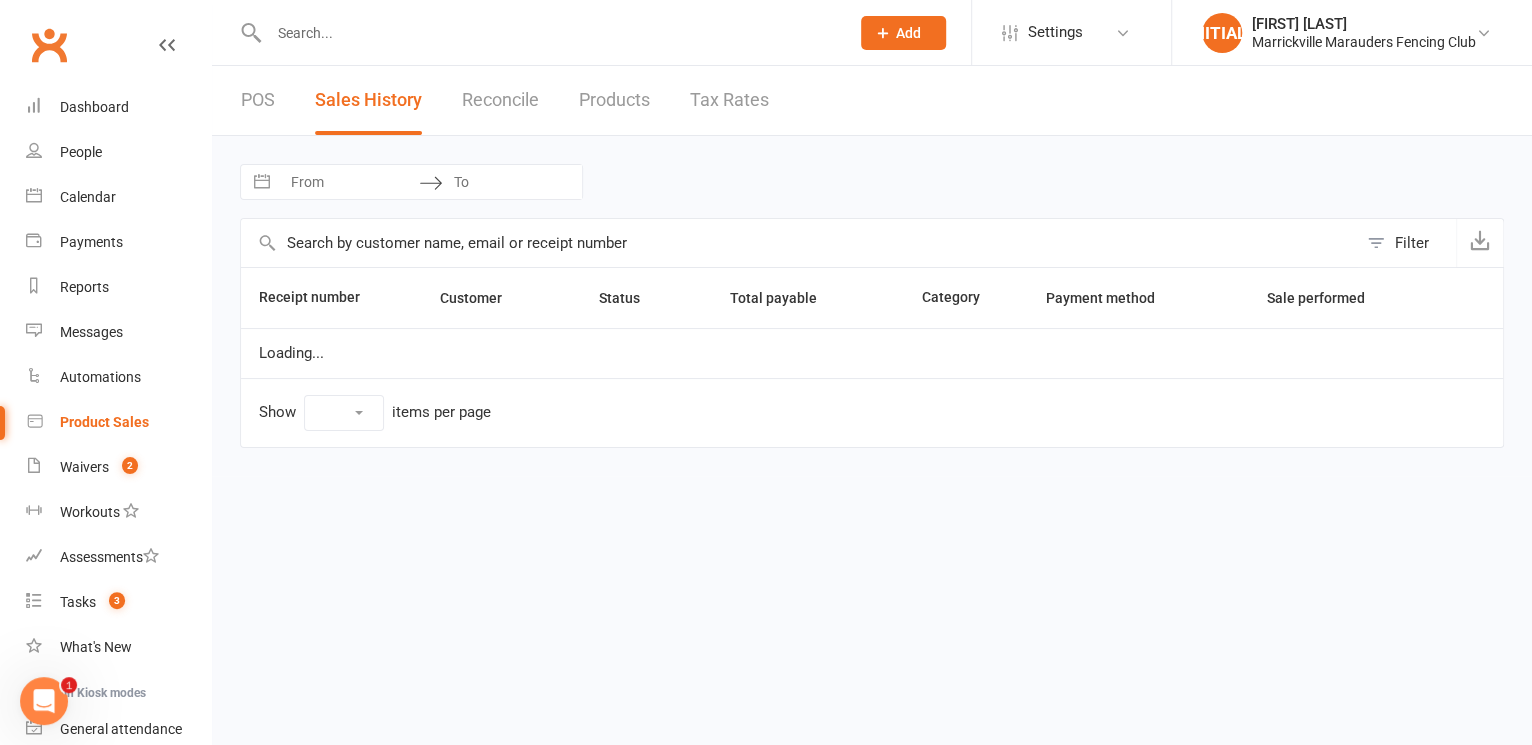 select on "25" 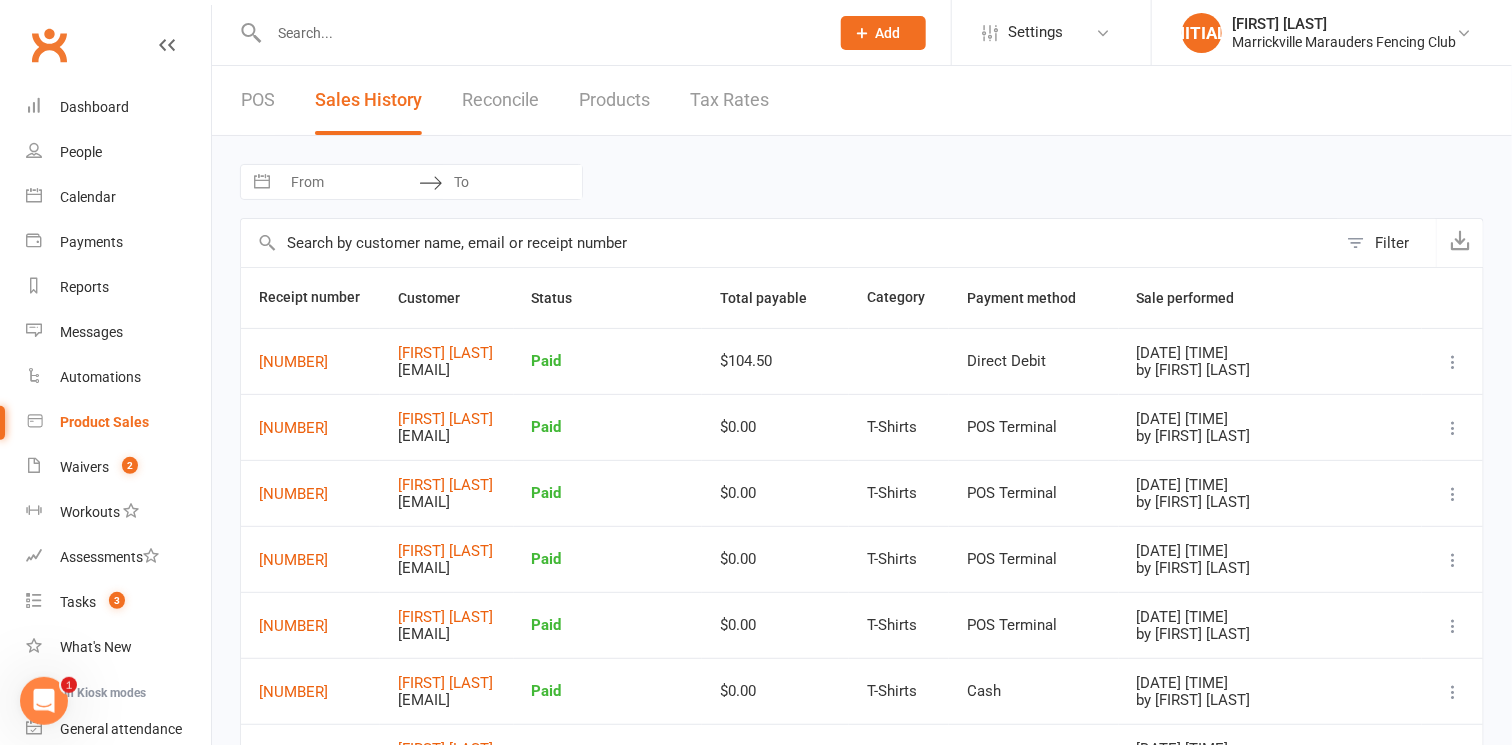 click at bounding box center [1453, 362] 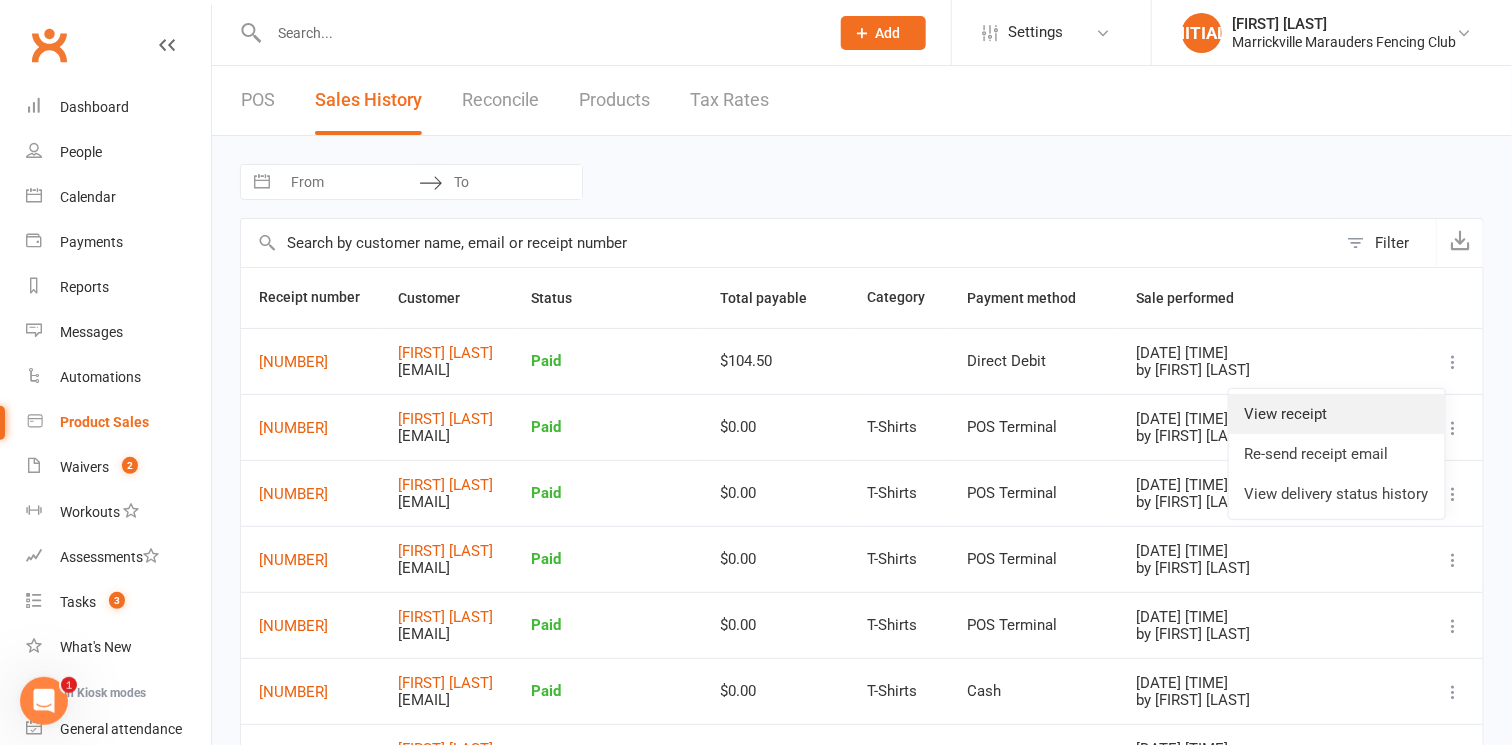 click on "View receipt" at bounding box center [1337, 414] 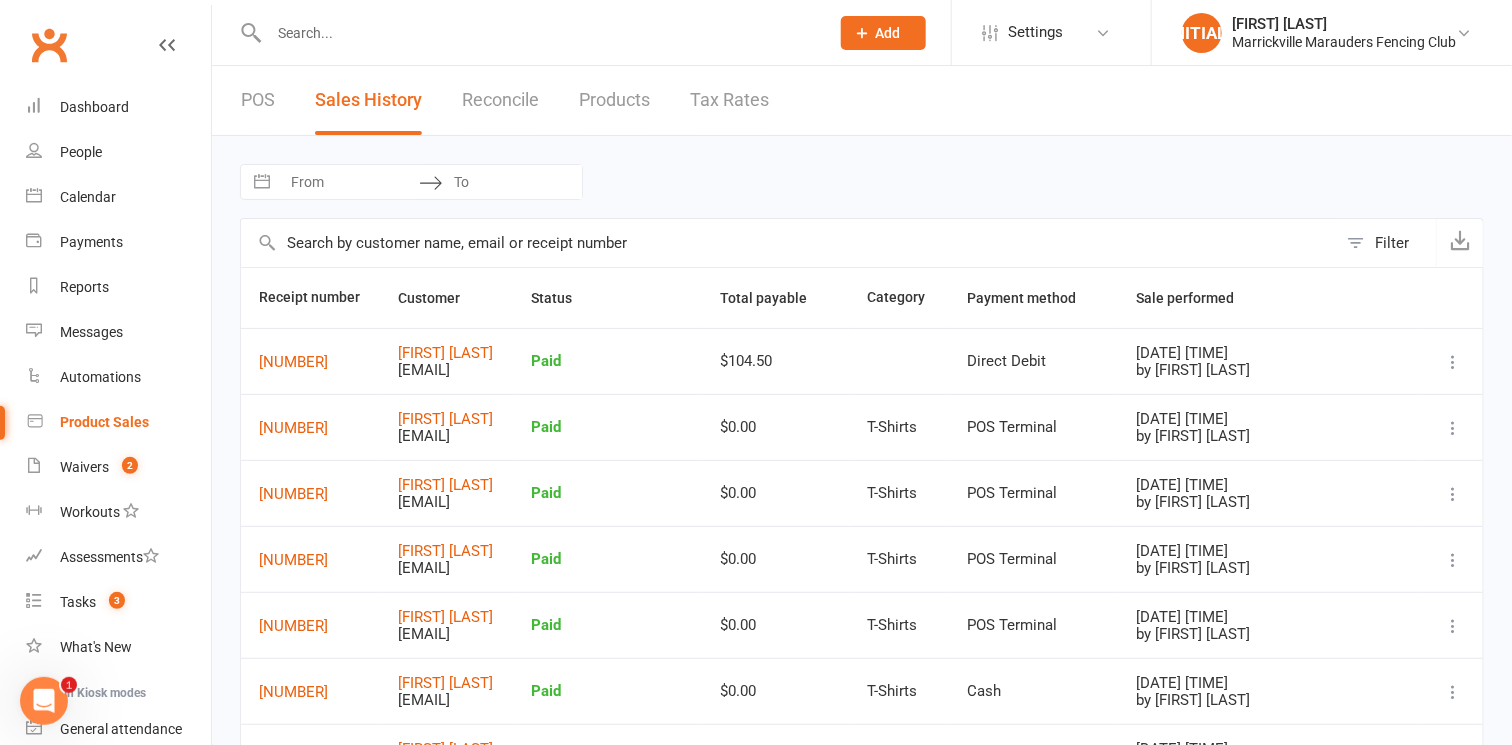click on "Products" at bounding box center (614, 100) 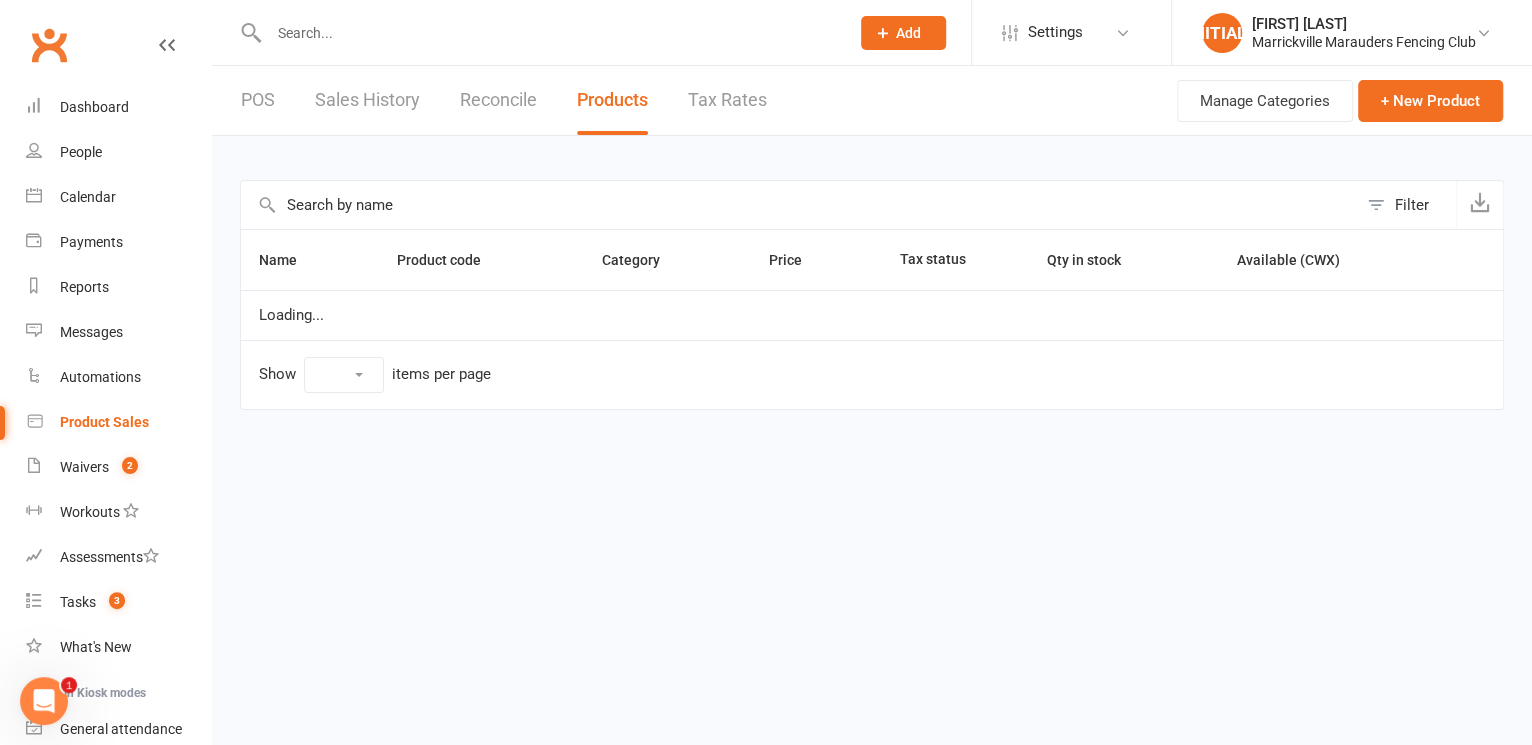 select on "10" 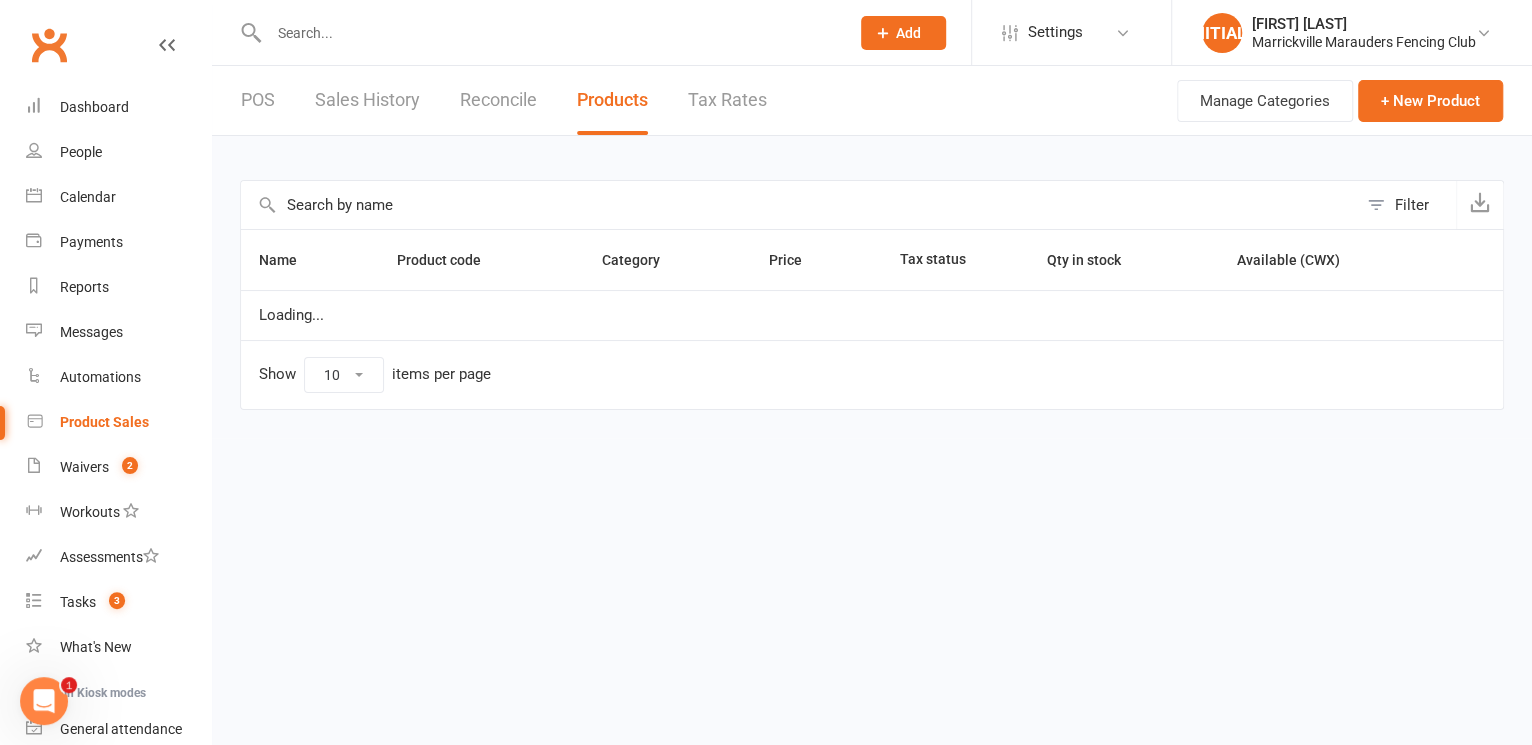 click on "Reconcile" at bounding box center (498, 100) 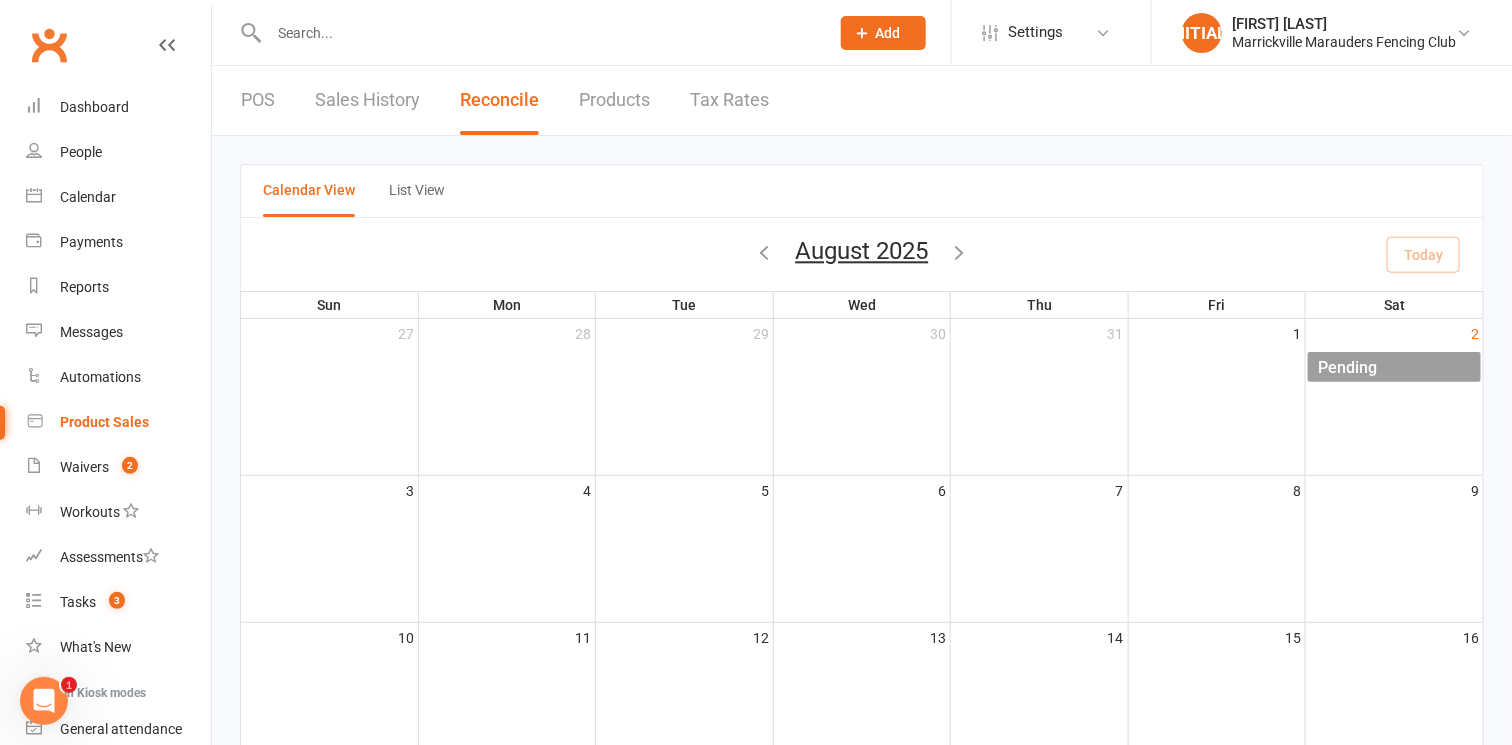 click on "Products" at bounding box center (614, 100) 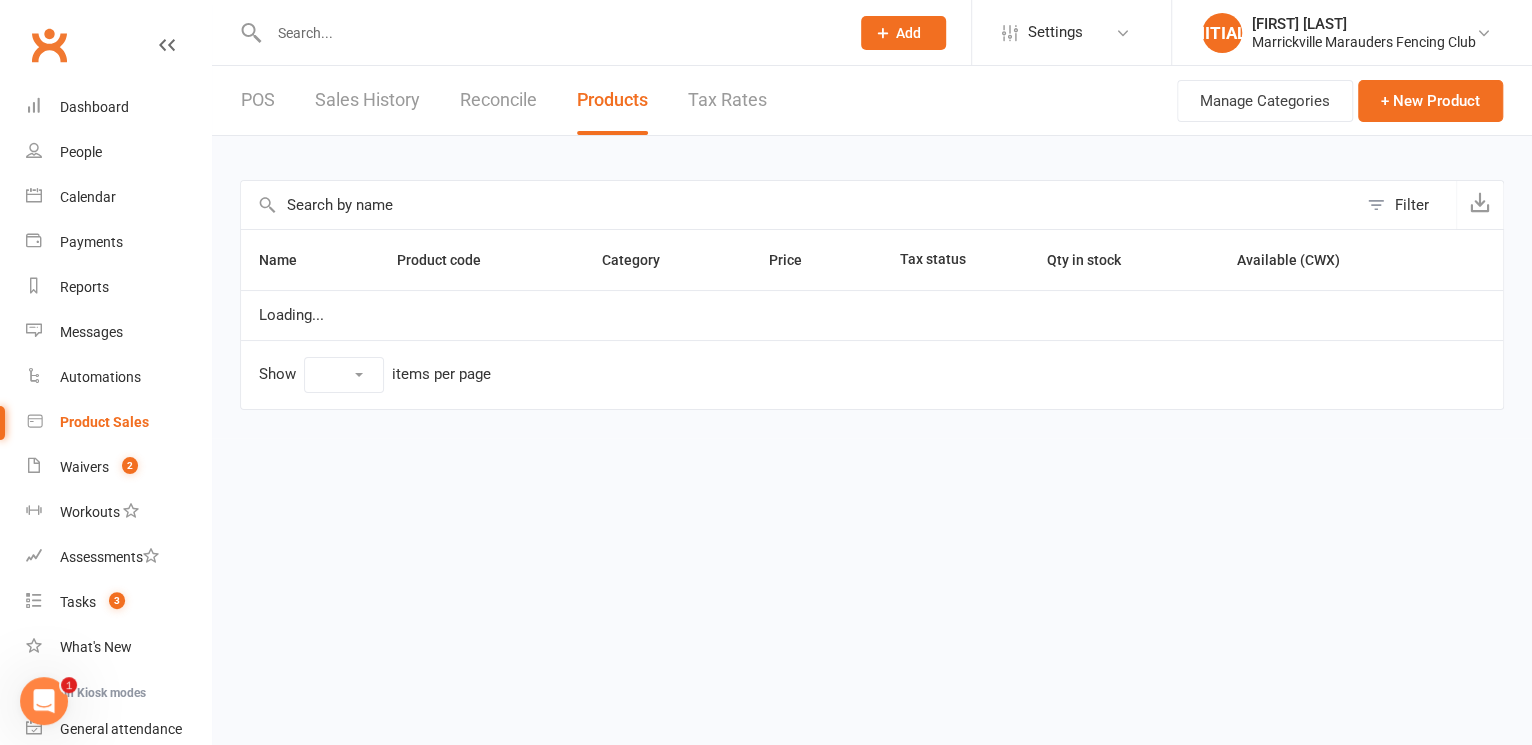 select on "10" 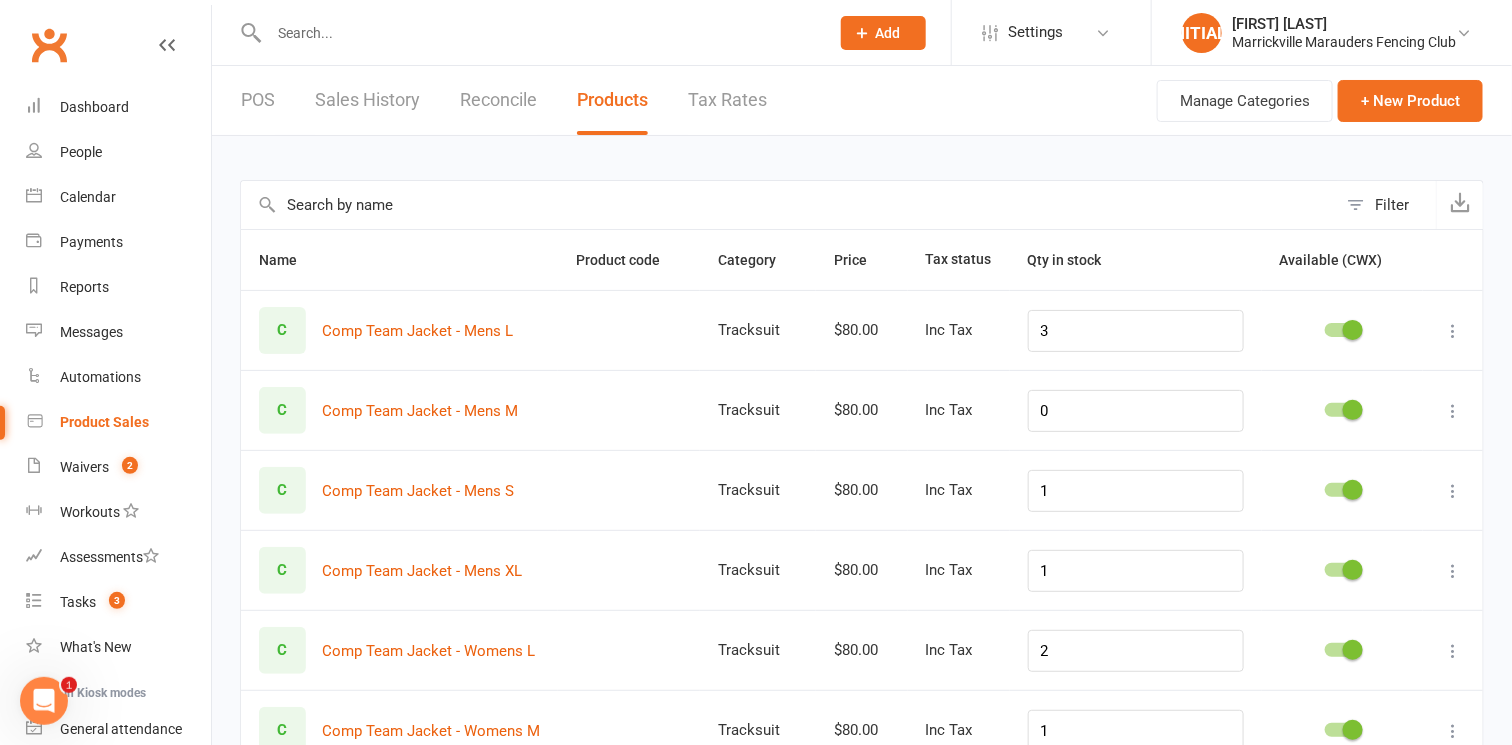 click at bounding box center [789, 205] 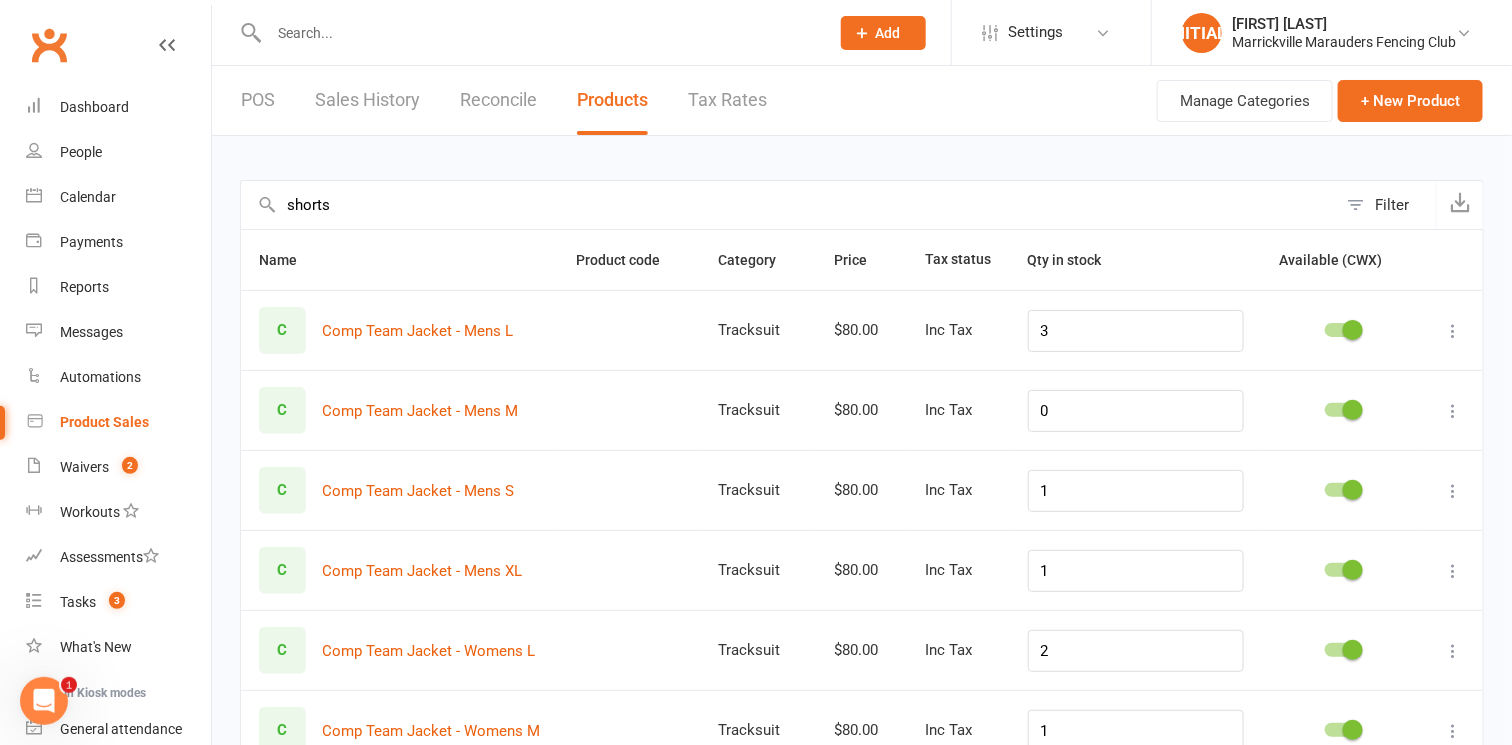 type on "shorts" 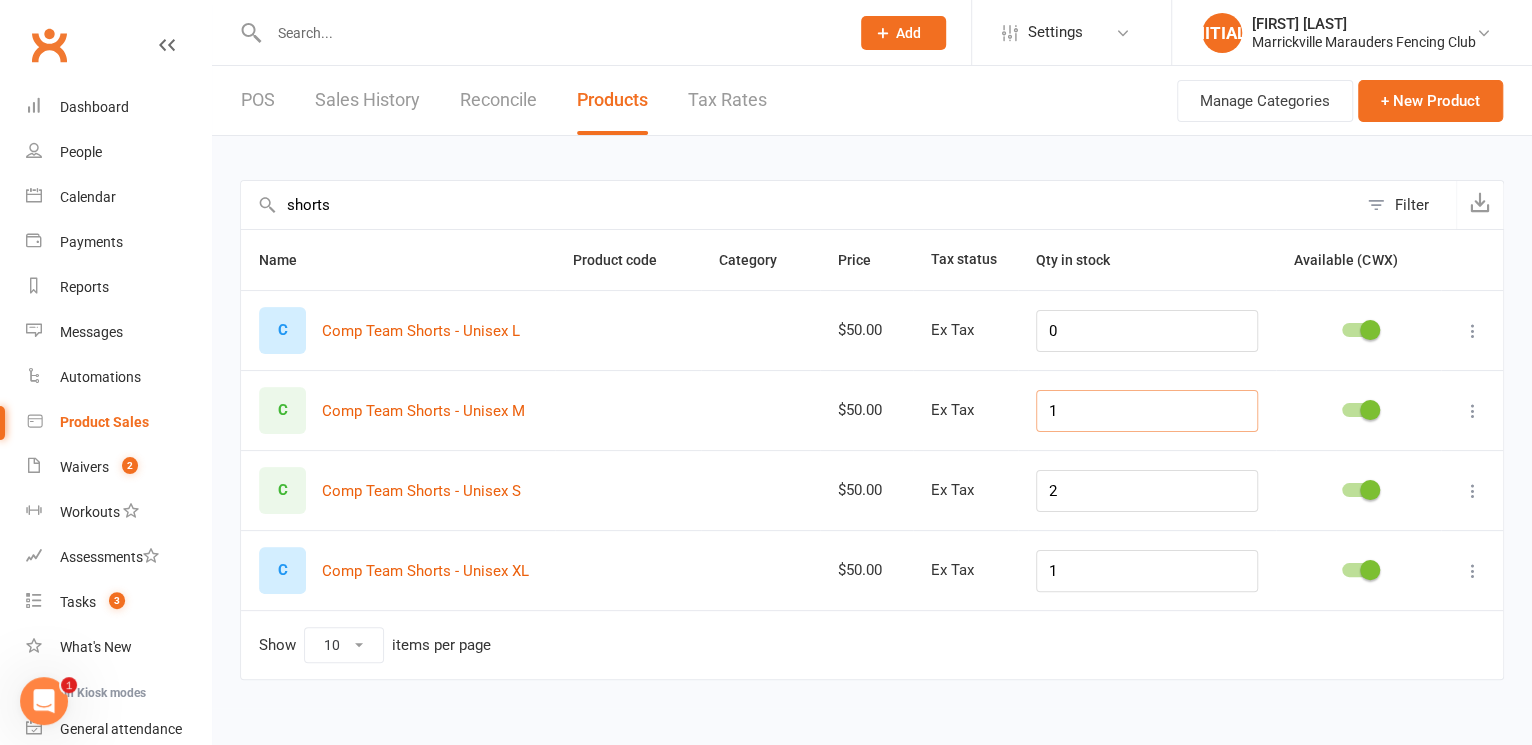 click on "1" at bounding box center (1147, 411) 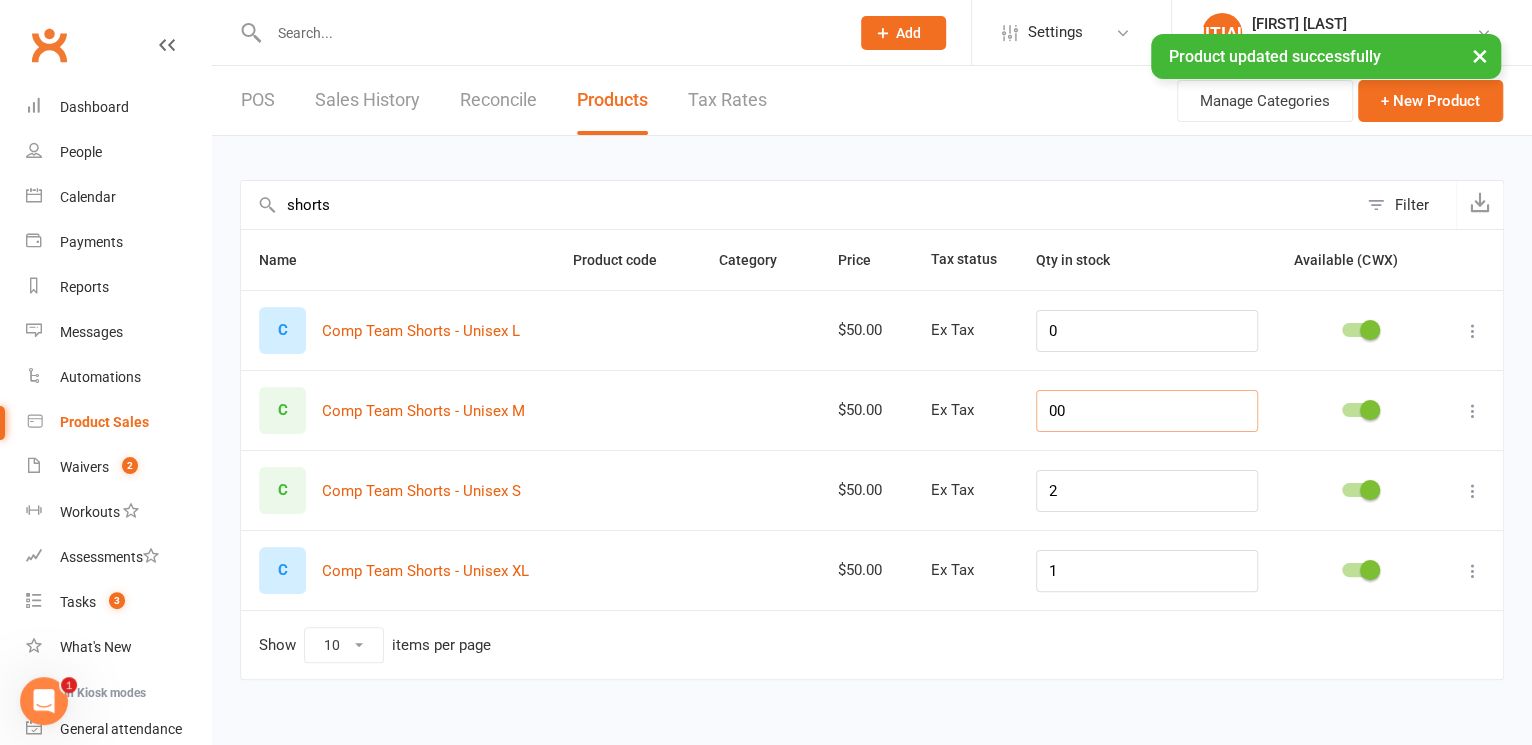 type on "00" 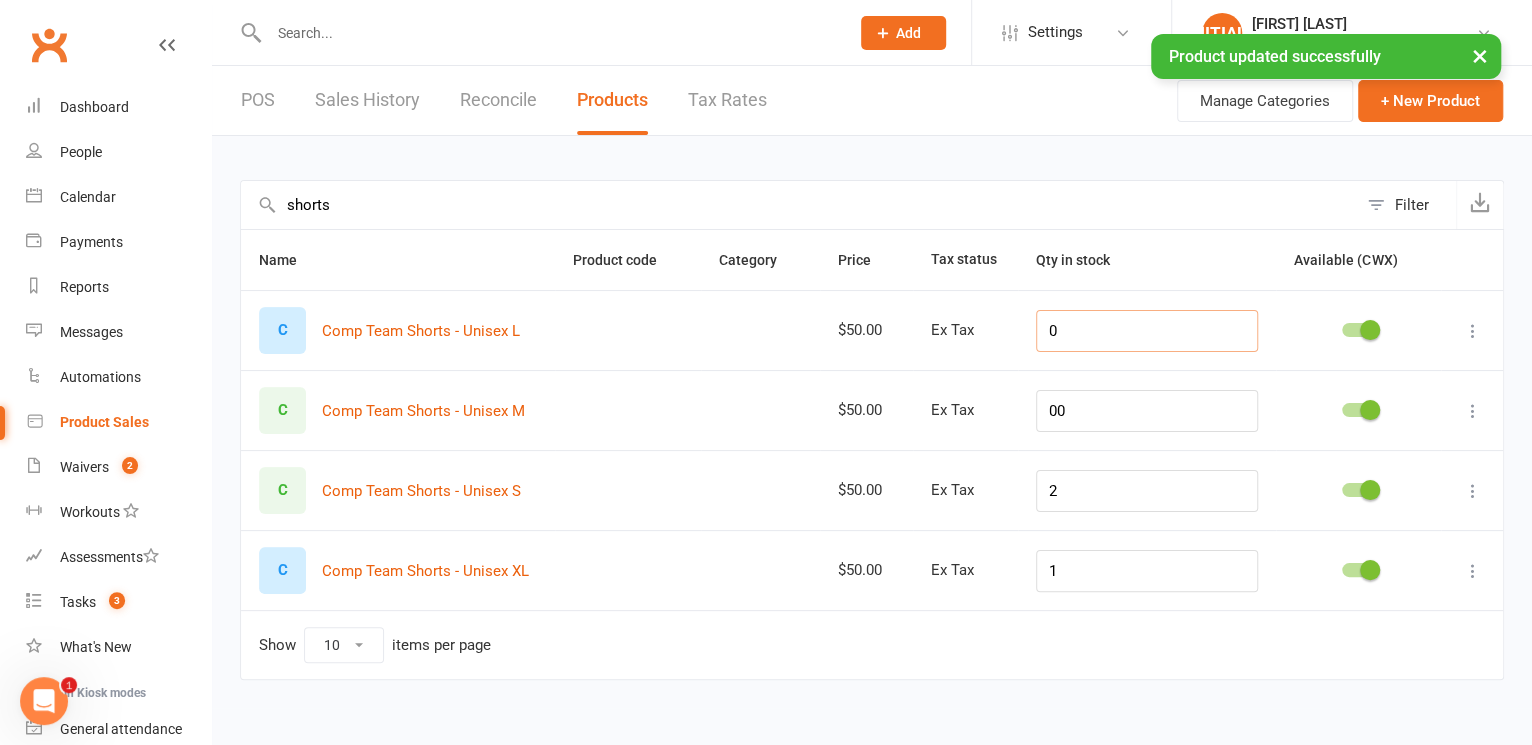 click on "0" at bounding box center (1147, 331) 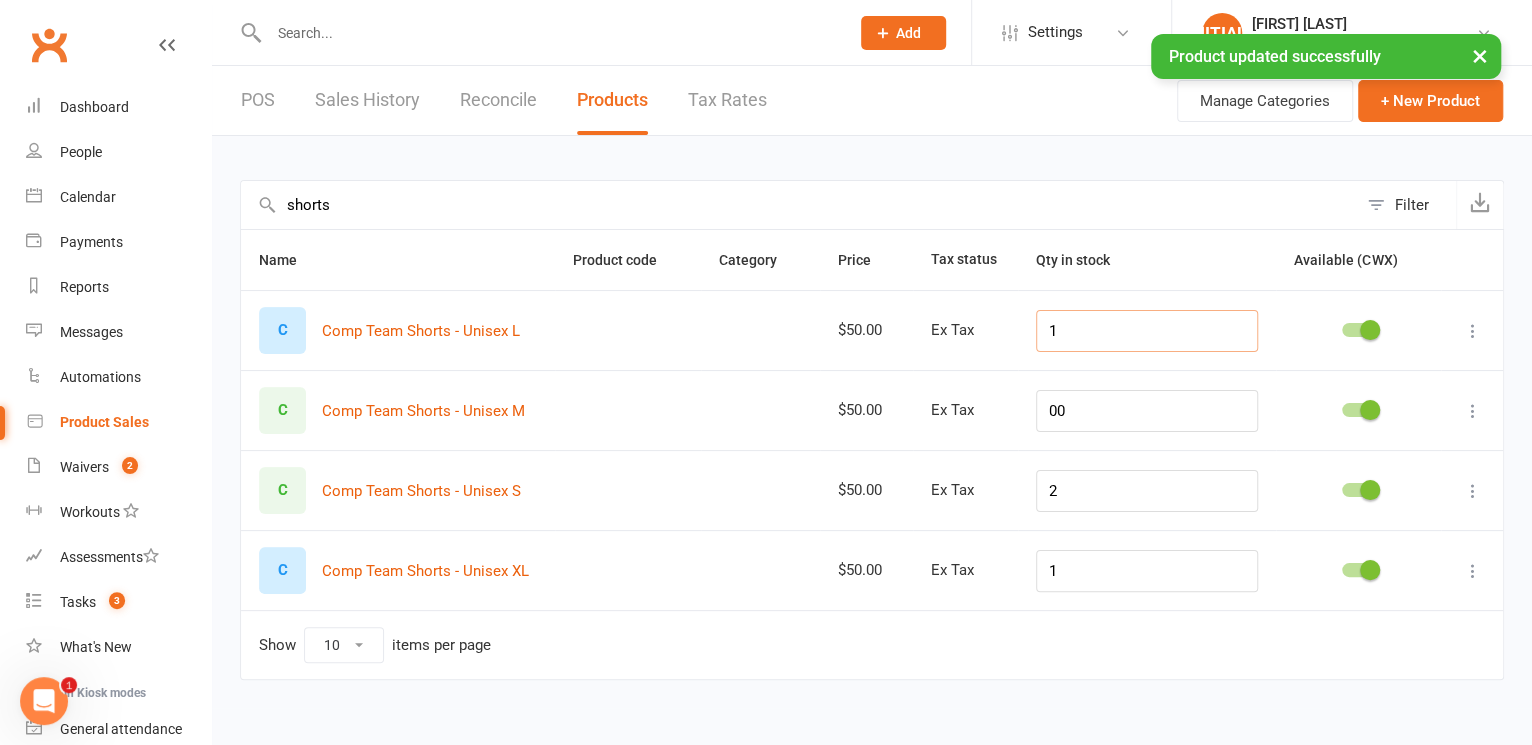 type on "1" 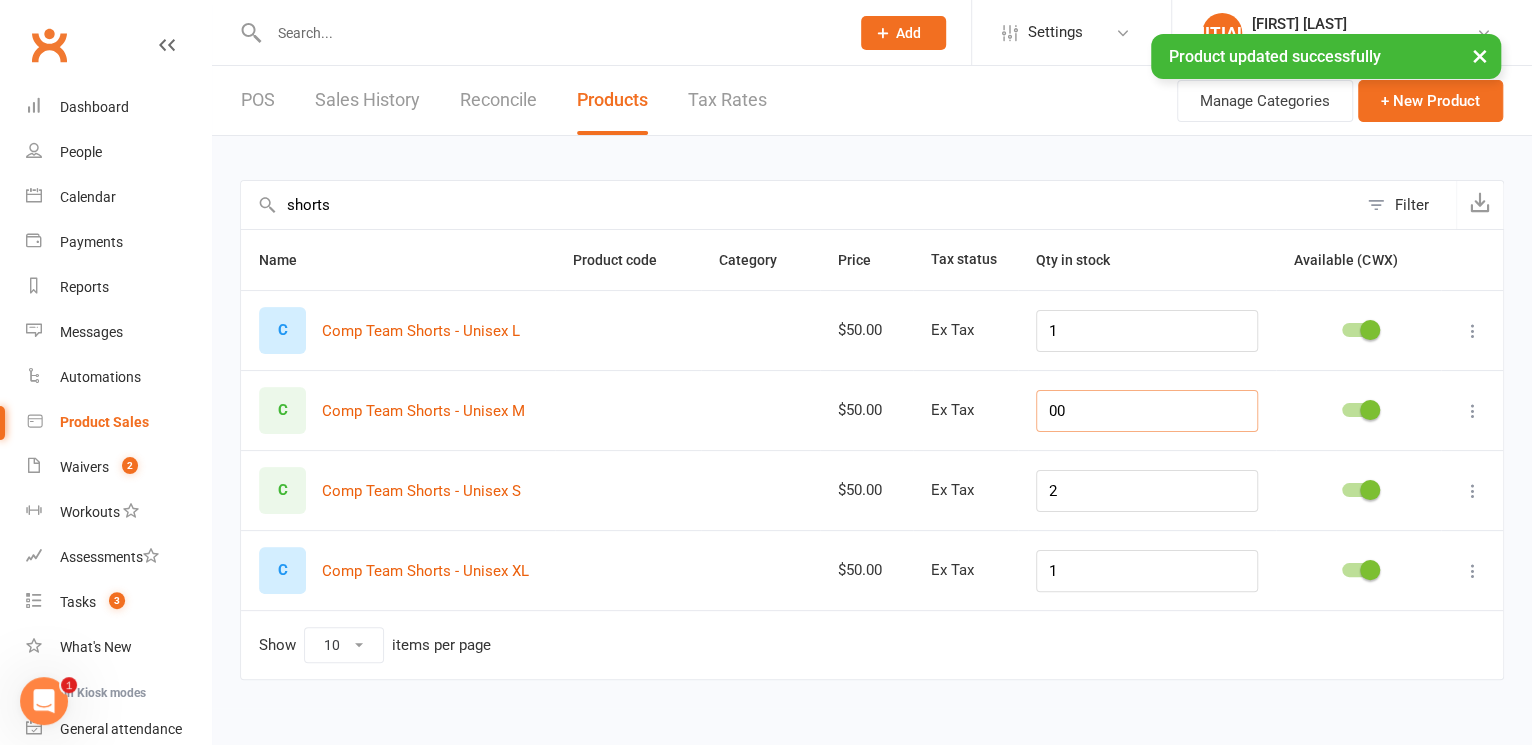 click on "00" at bounding box center (1147, 411) 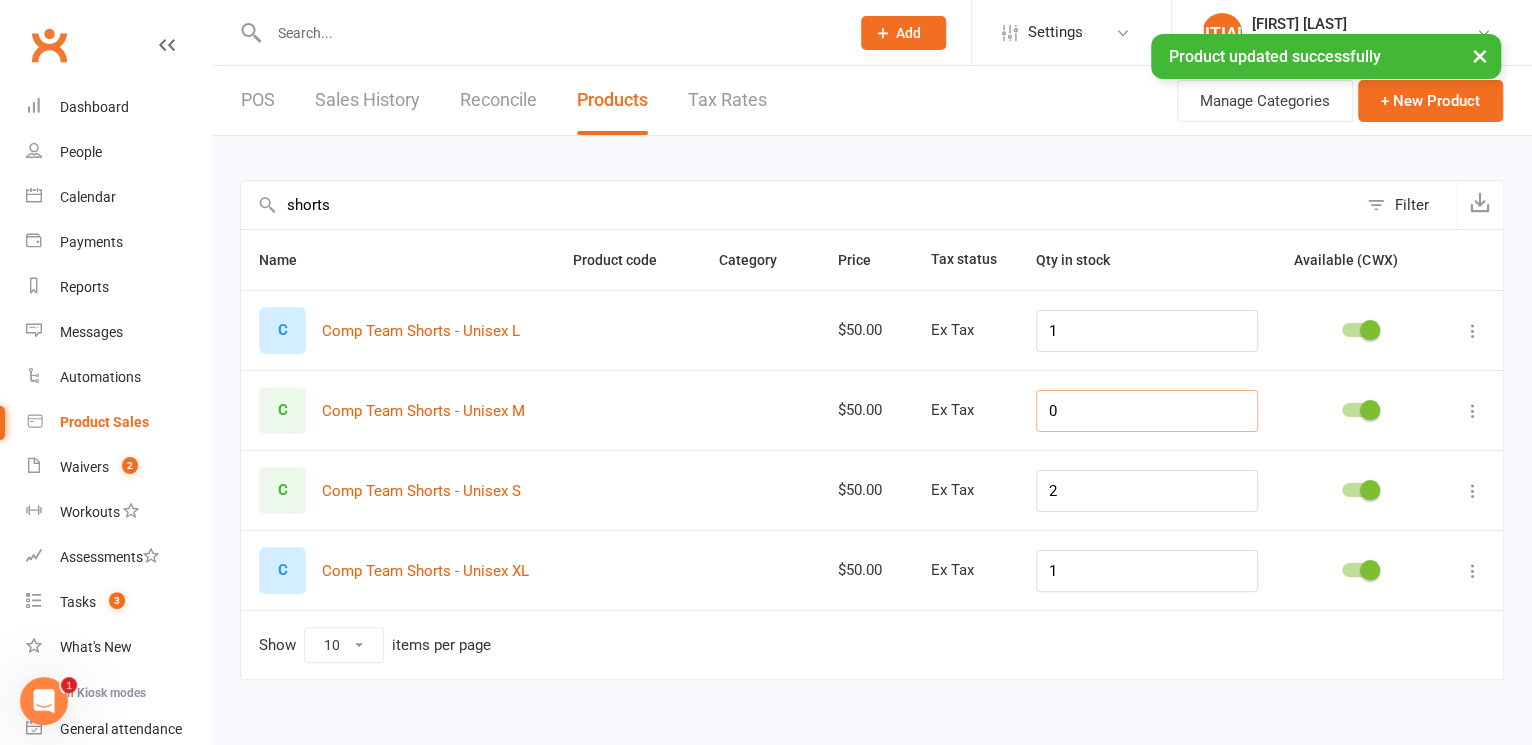 type on "0" 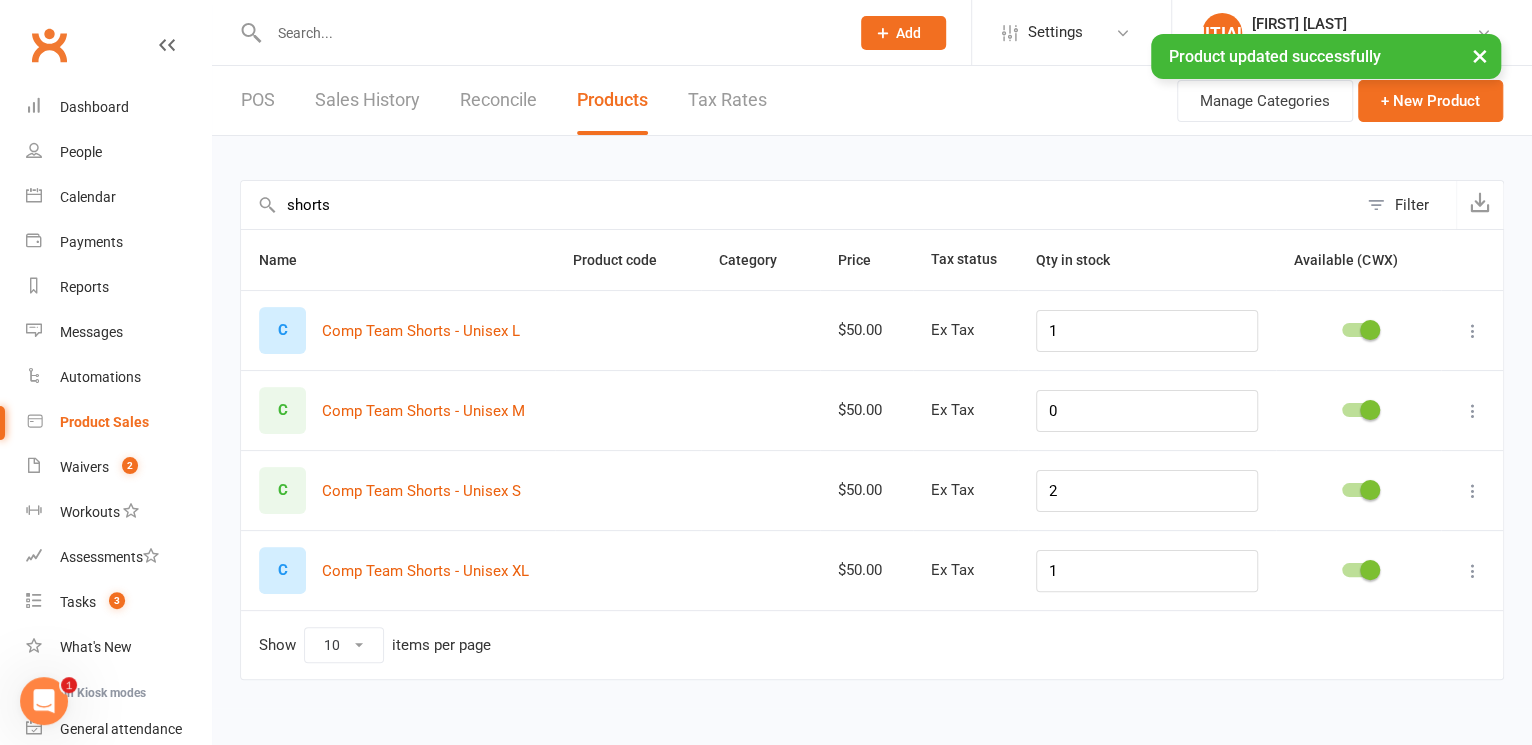 click on "shorts" at bounding box center [799, 205] 